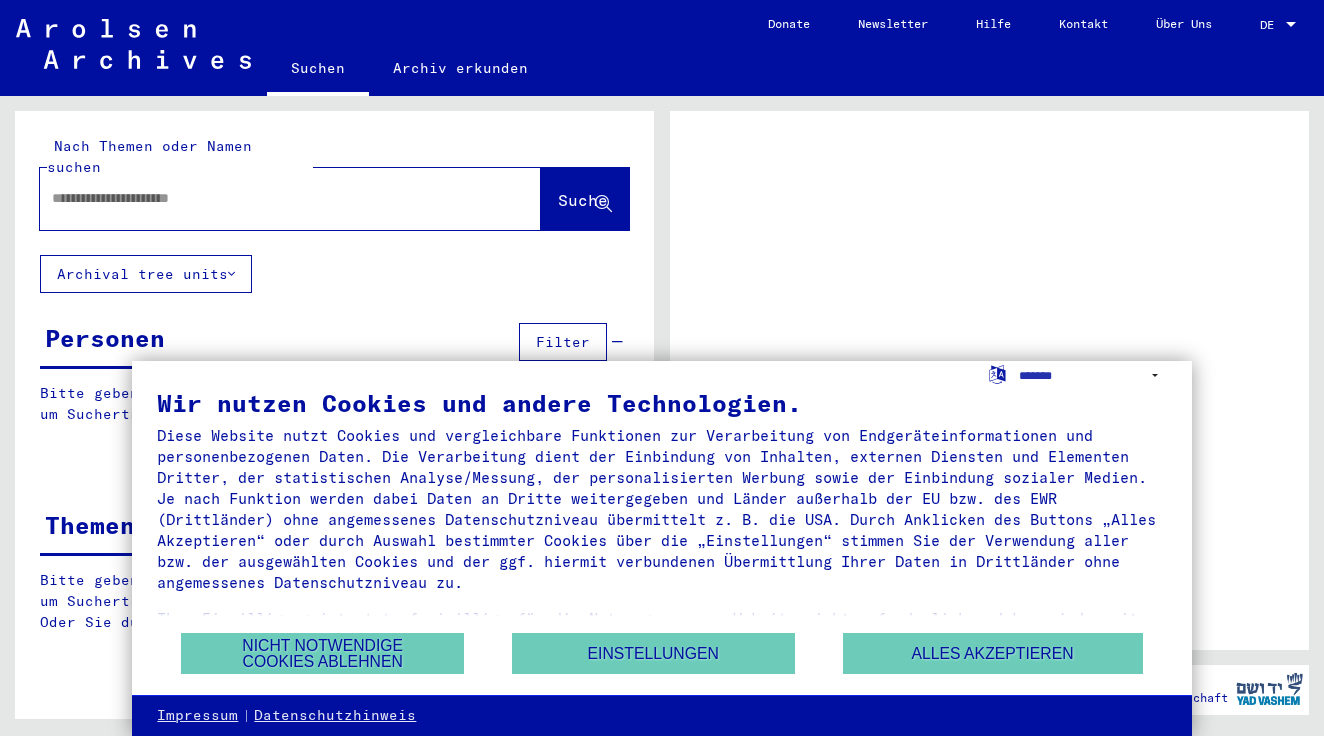 scroll, scrollTop: 0, scrollLeft: 0, axis: both 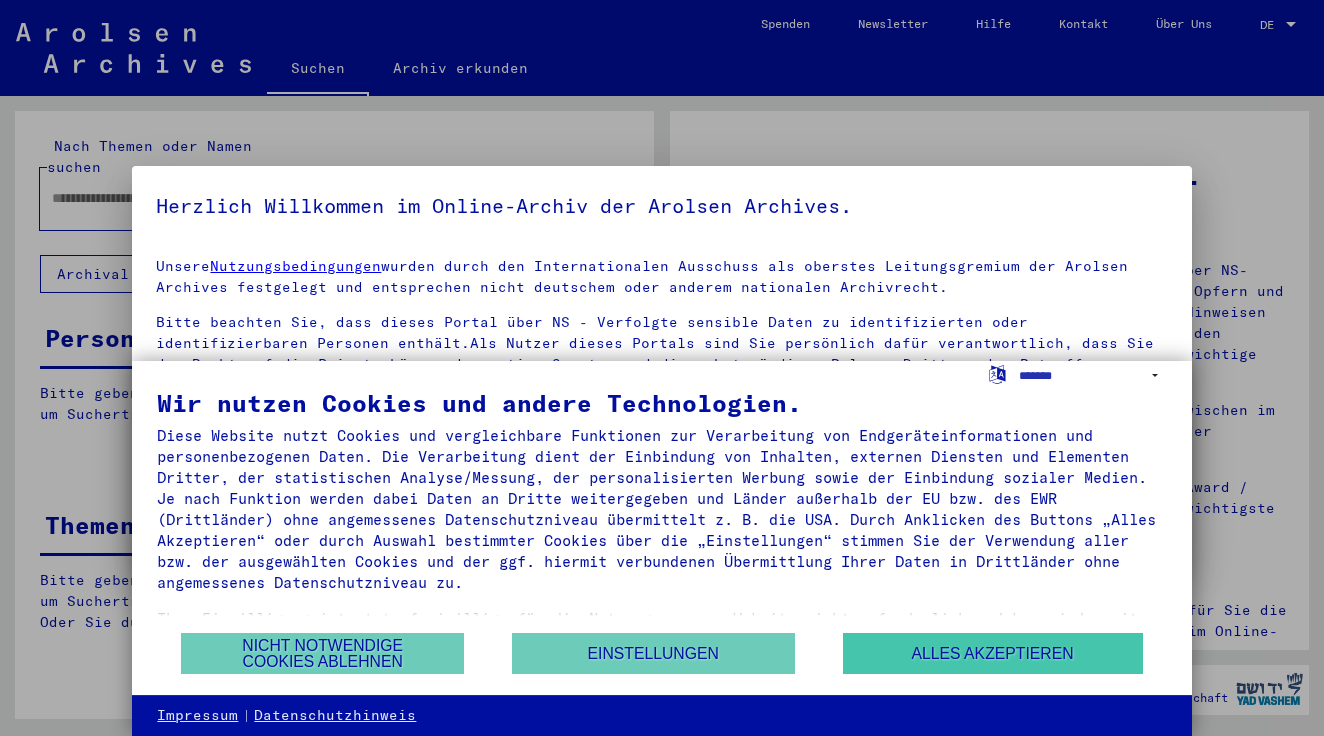 click on "Alles akzeptieren" at bounding box center [993, 653] 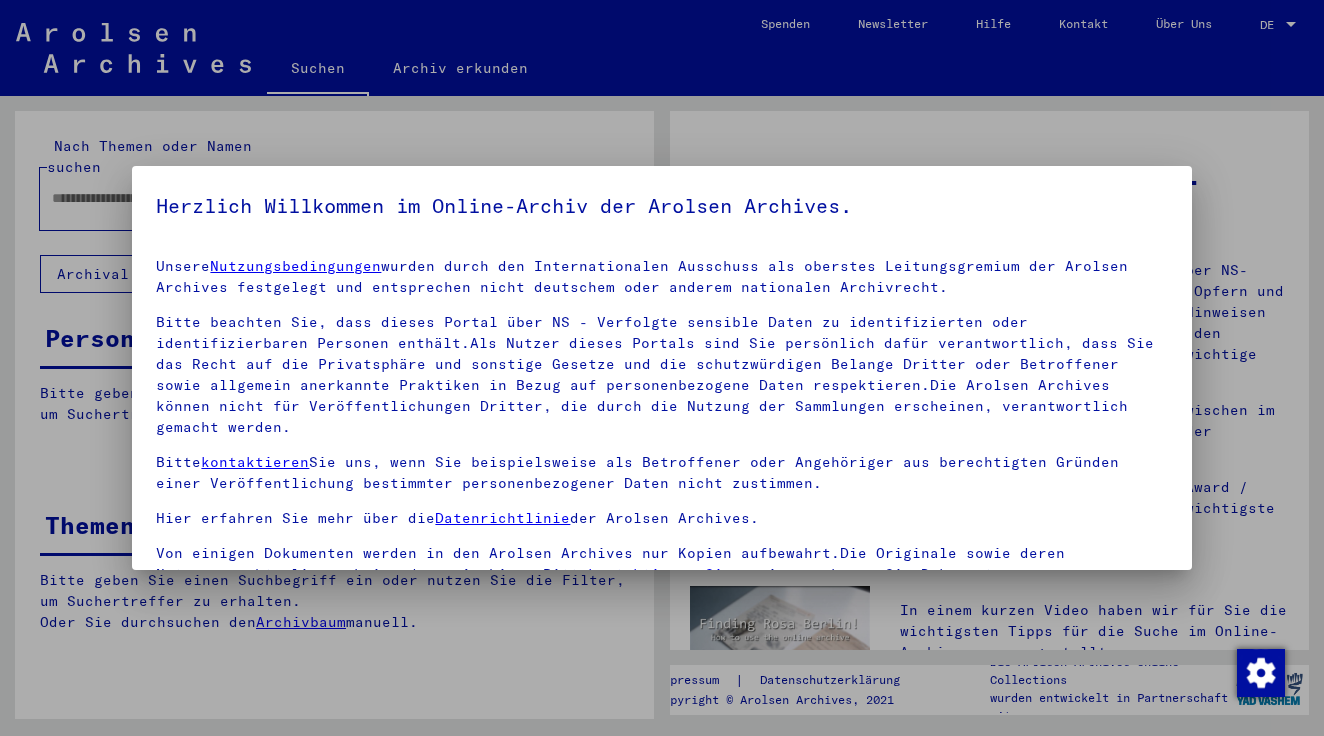 scroll, scrollTop: 0, scrollLeft: 0, axis: both 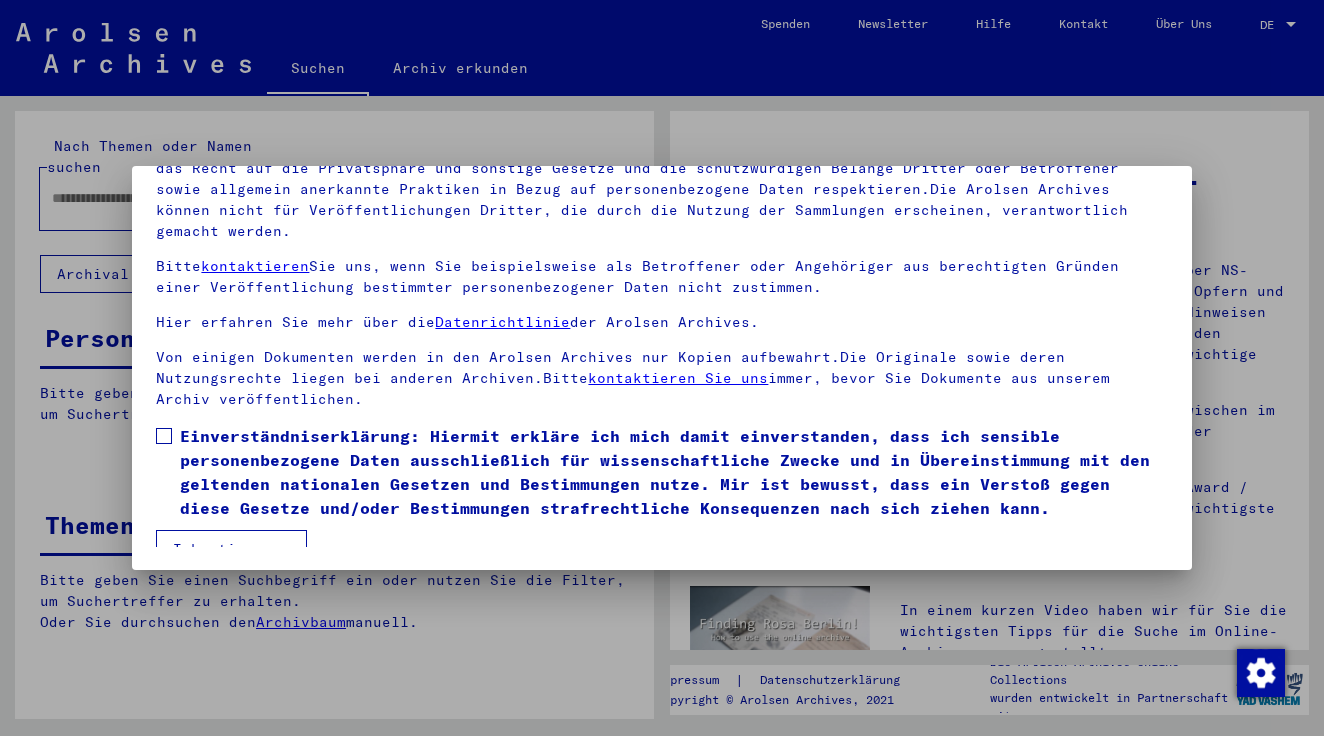 click at bounding box center [164, 436] 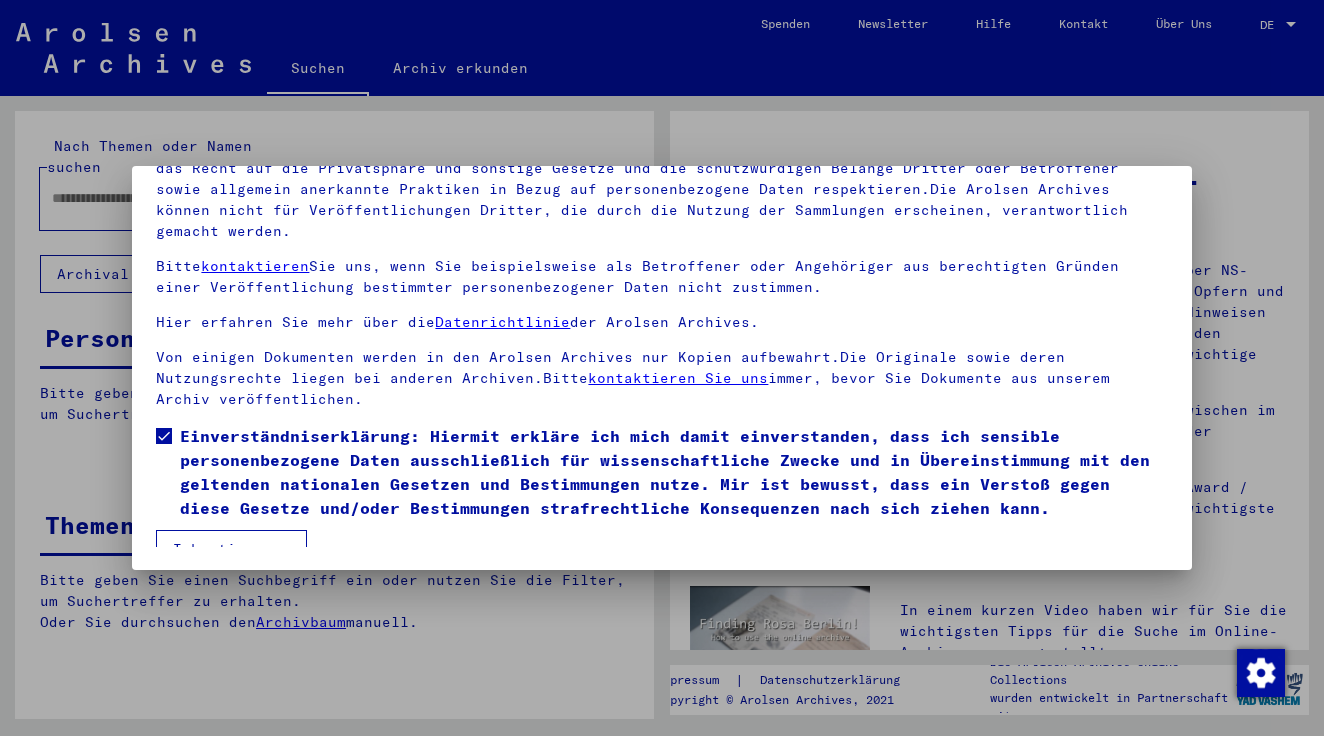 click on "Ich stimme zu" at bounding box center (231, 549) 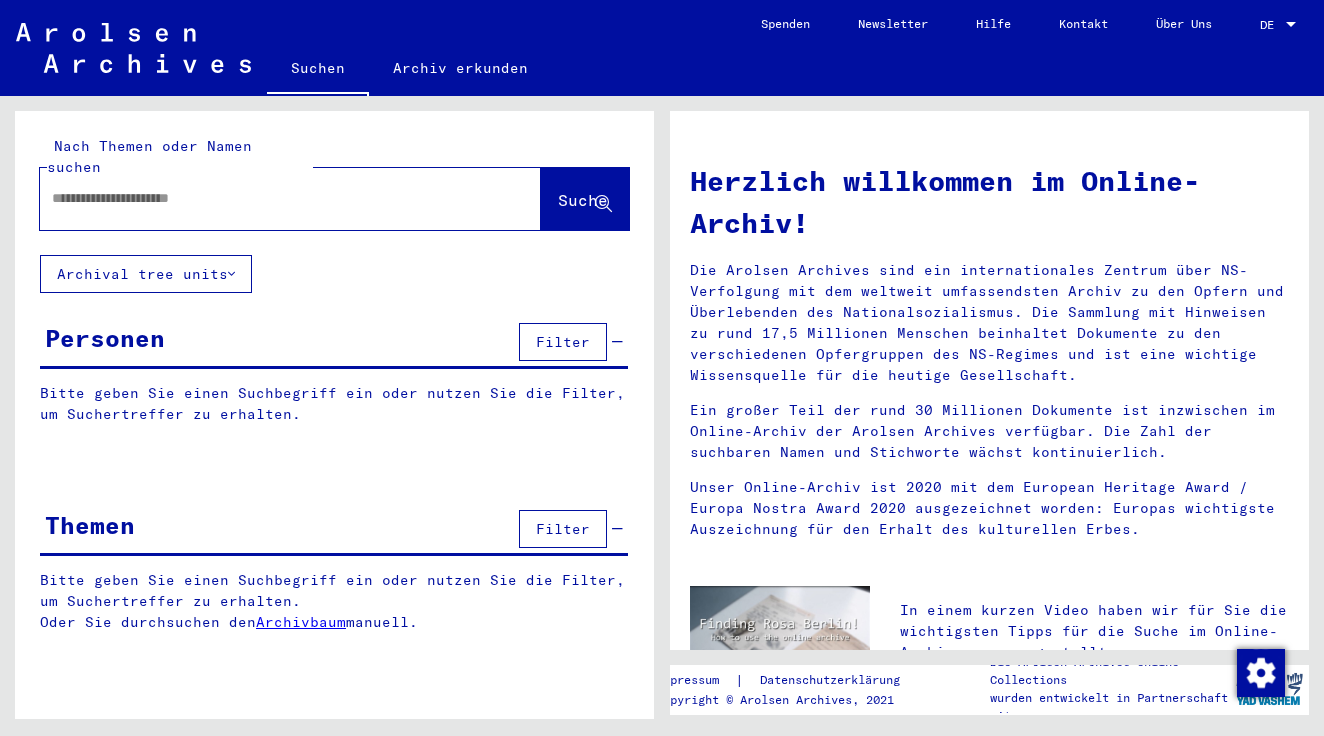 click at bounding box center [266, 198] 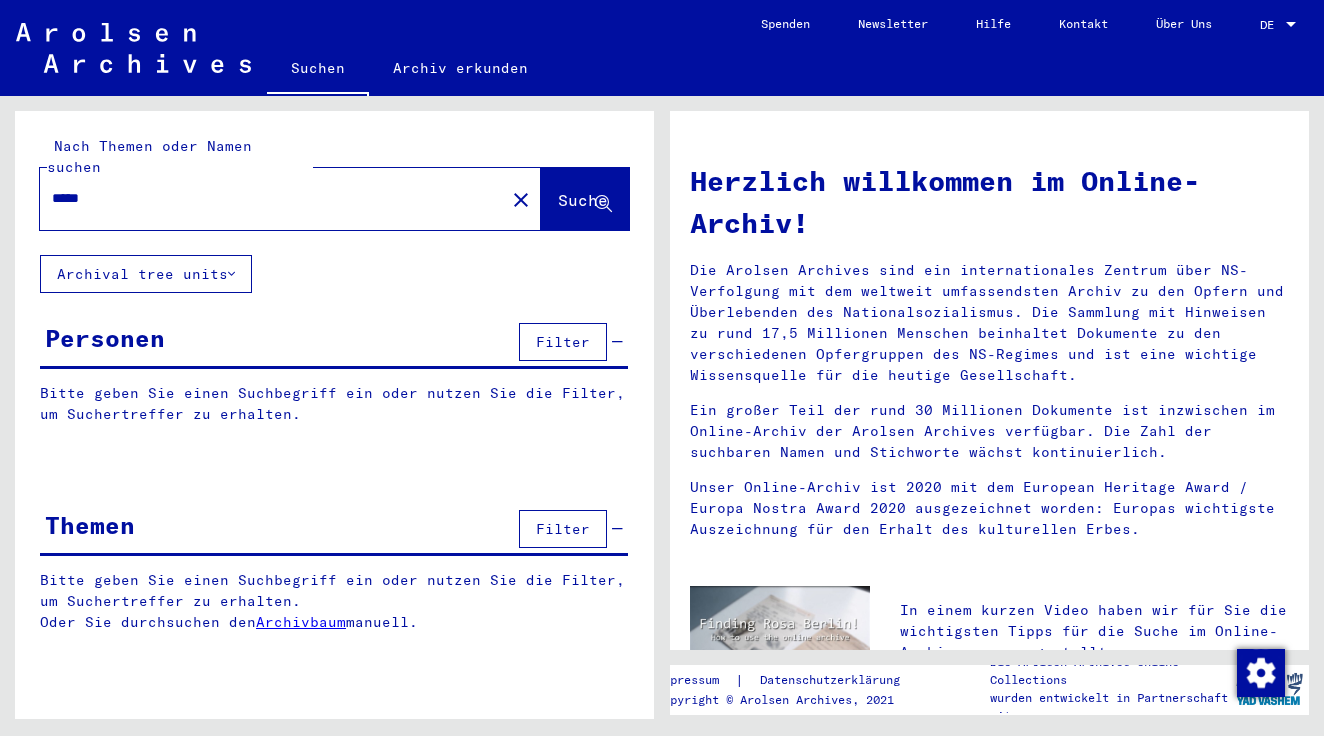 type on "*****" 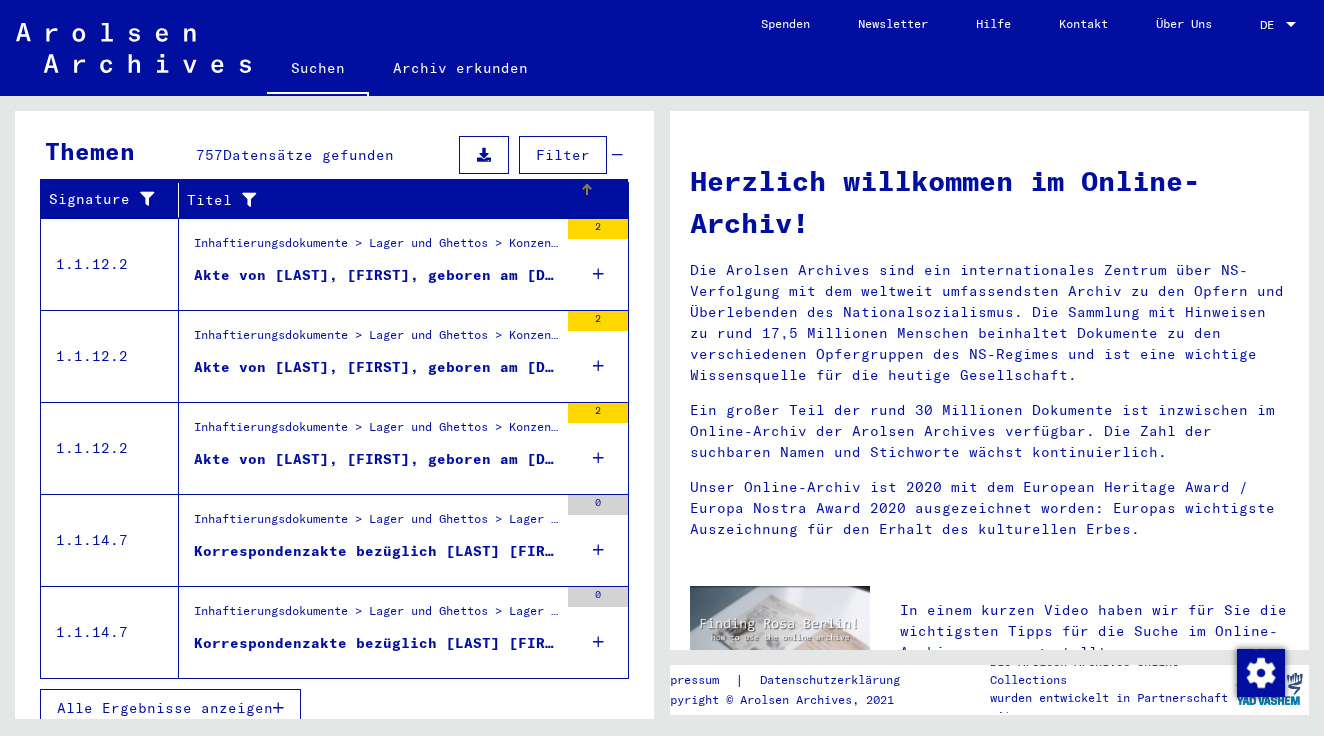 scroll, scrollTop: 308, scrollLeft: 0, axis: vertical 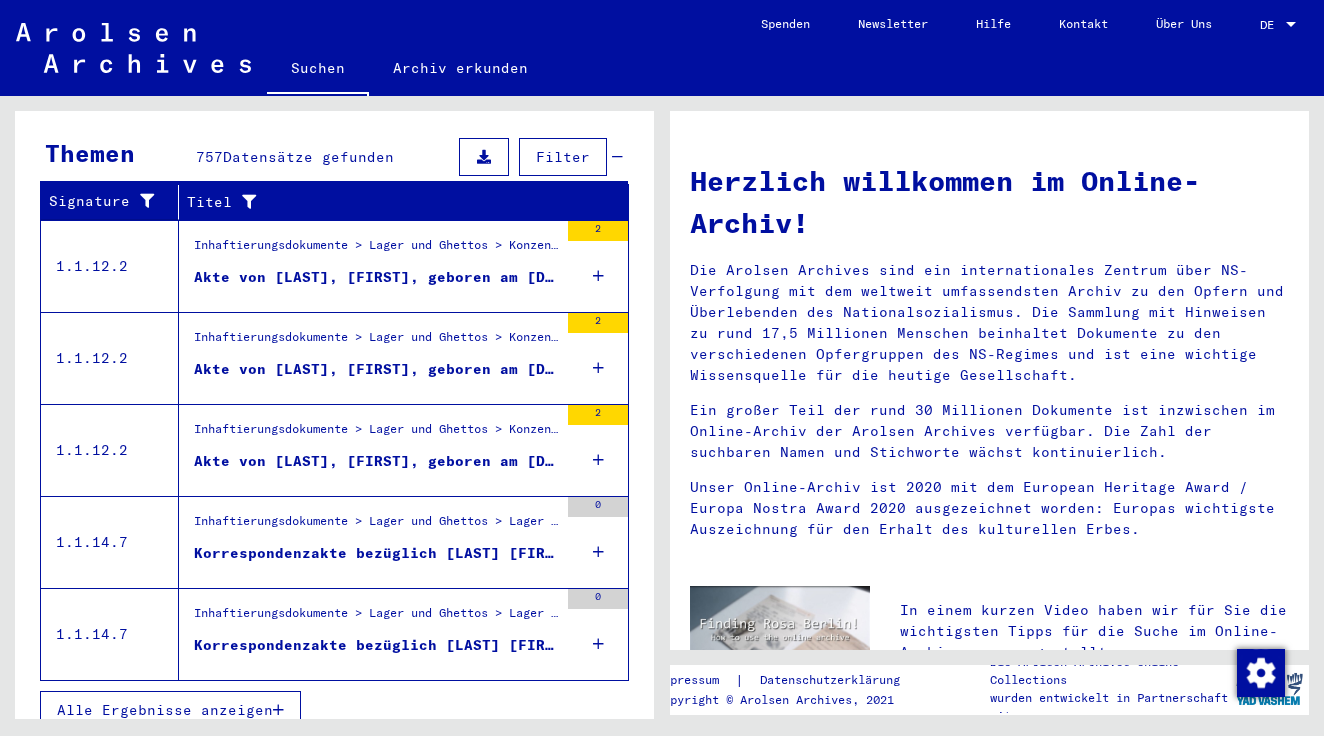 click on "Alle Ergebnisse anzeigen" at bounding box center (165, 710) 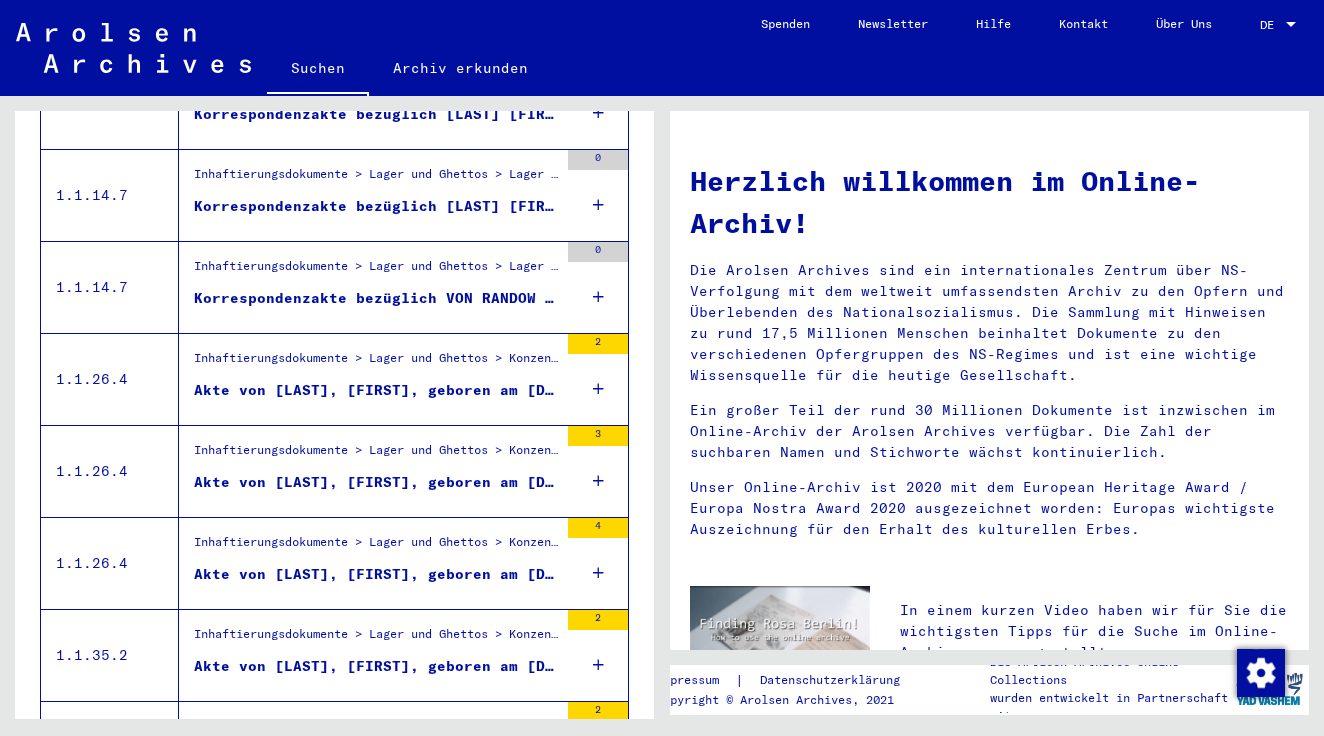 scroll, scrollTop: 1018, scrollLeft: 0, axis: vertical 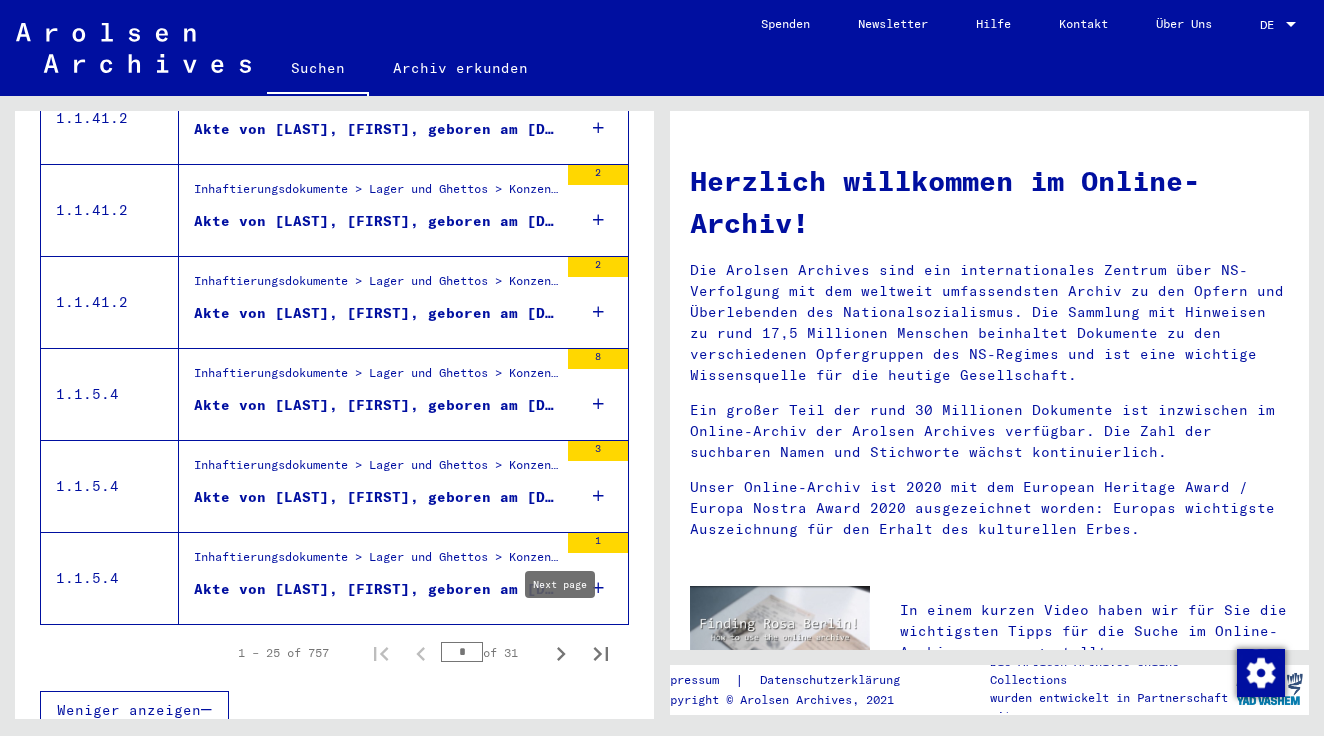 click 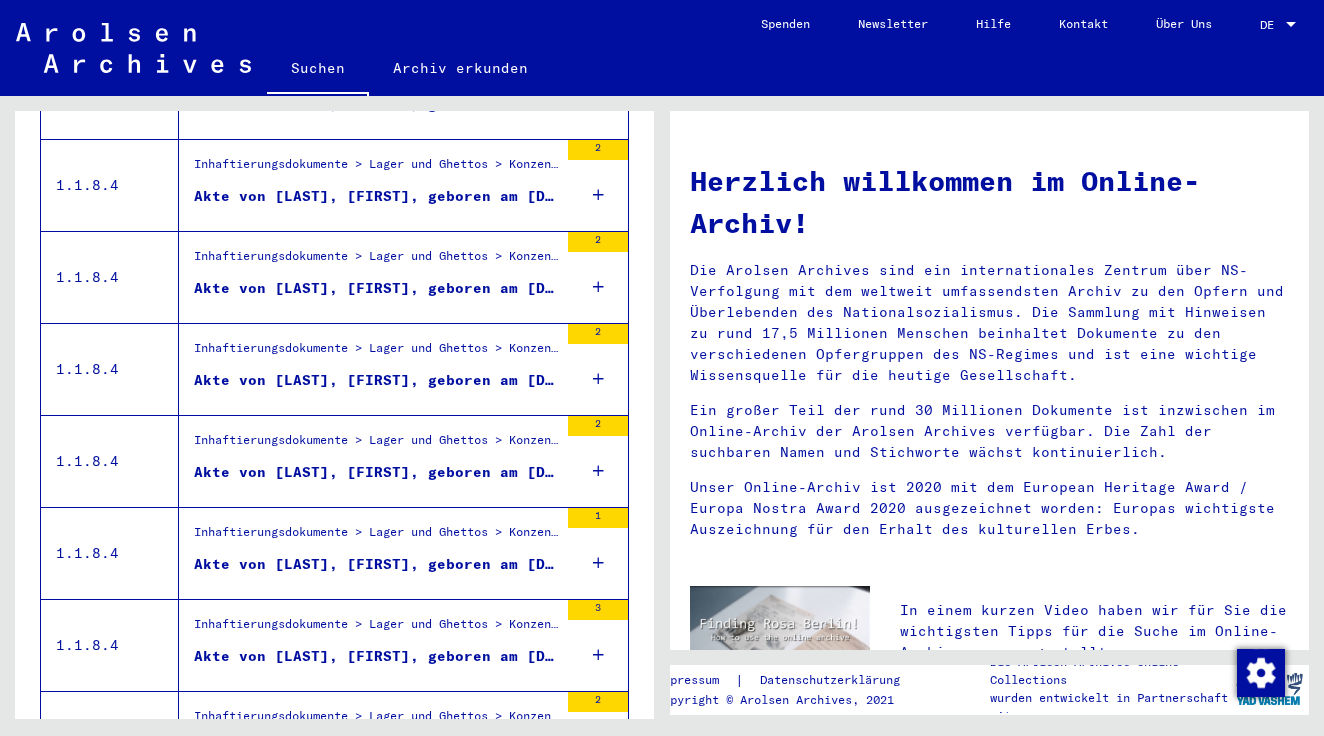 scroll, scrollTop: 1297, scrollLeft: 0, axis: vertical 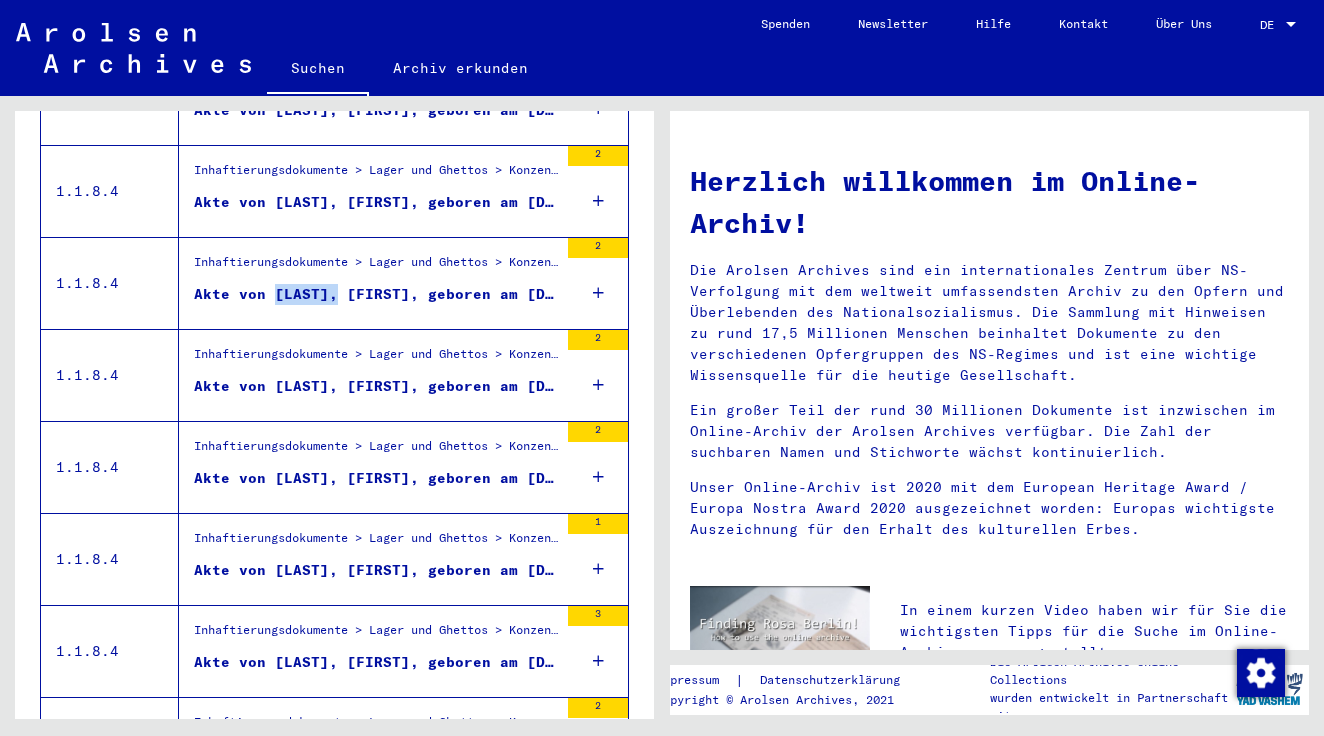 click at bounding box center (598, 293) 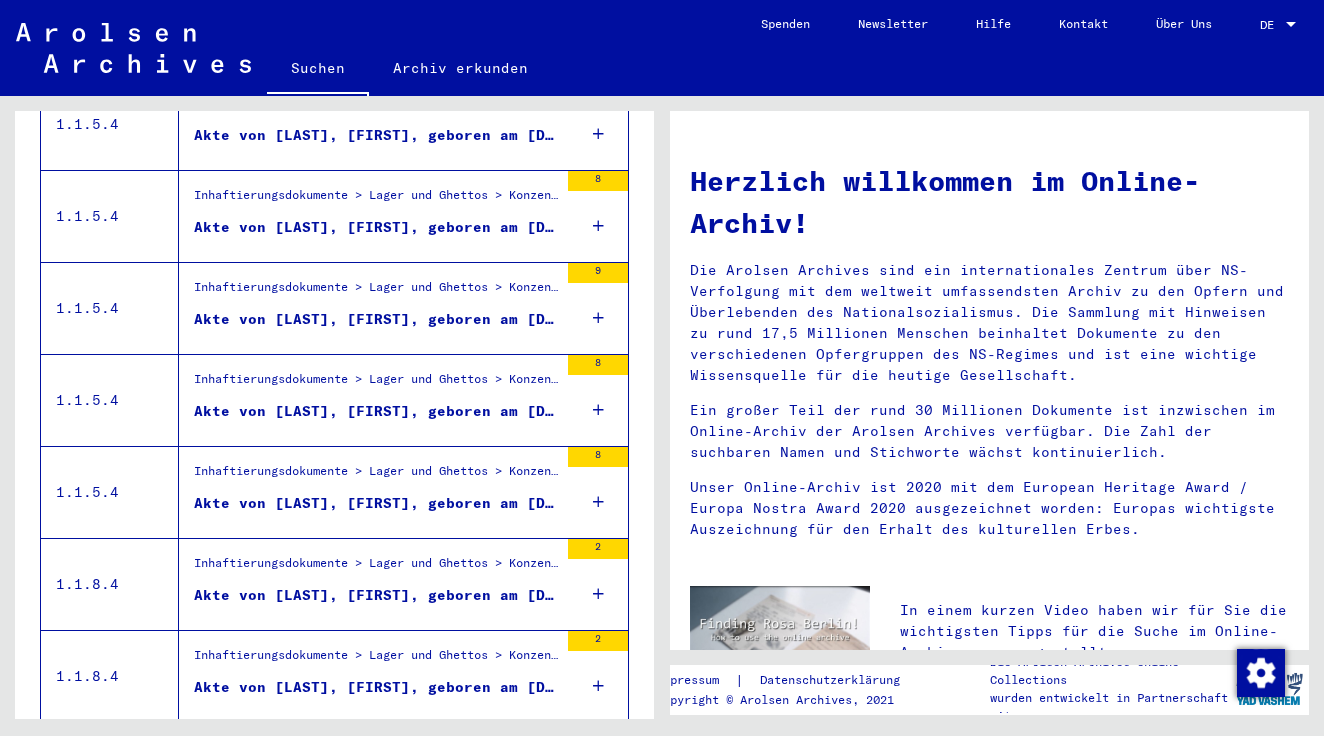 scroll, scrollTop: 760, scrollLeft: 0, axis: vertical 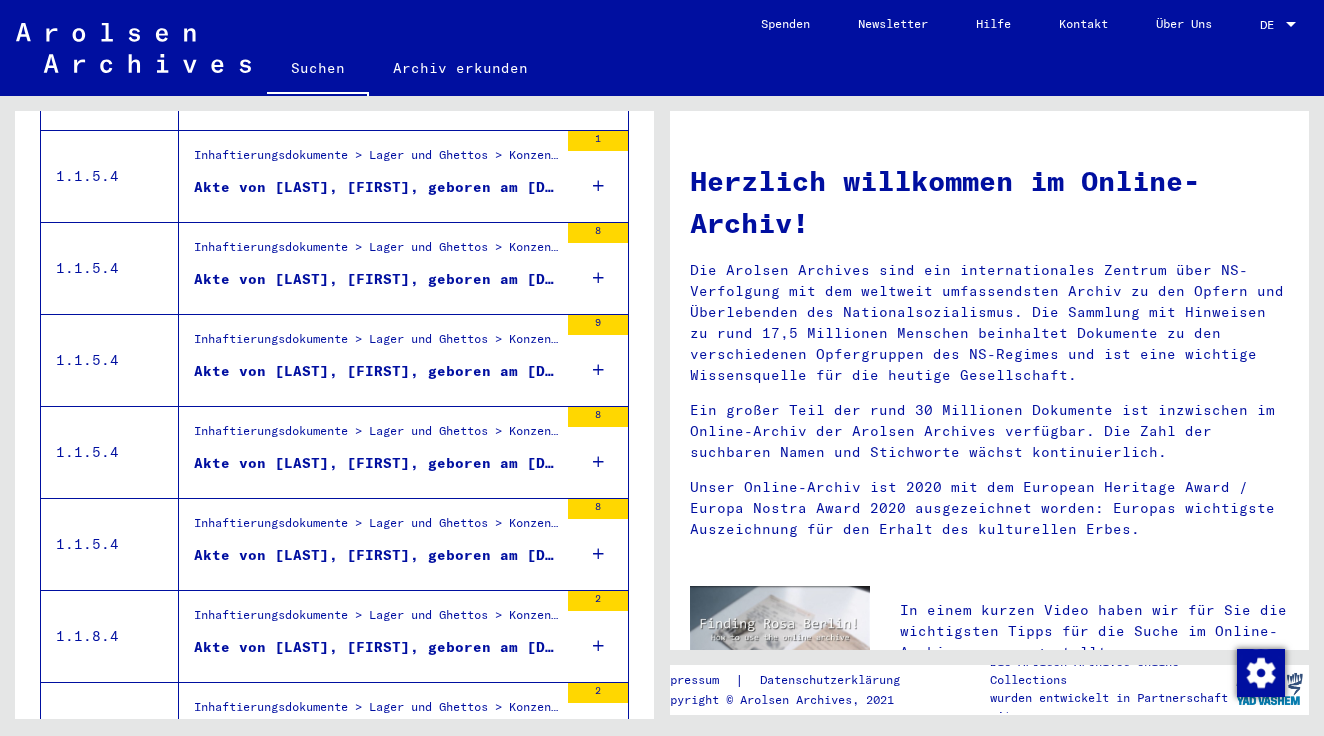 click on "DE" at bounding box center [1271, 25] 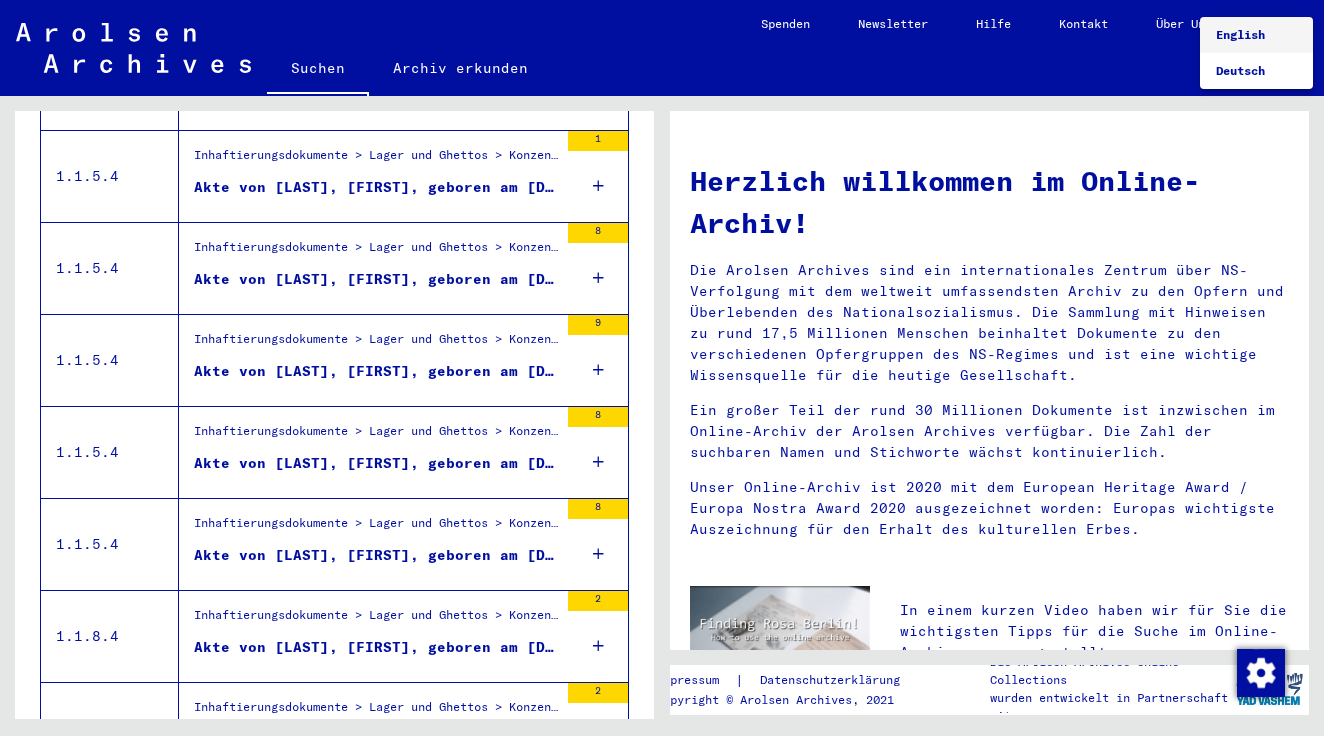 click on "English" at bounding box center (1256, 35) 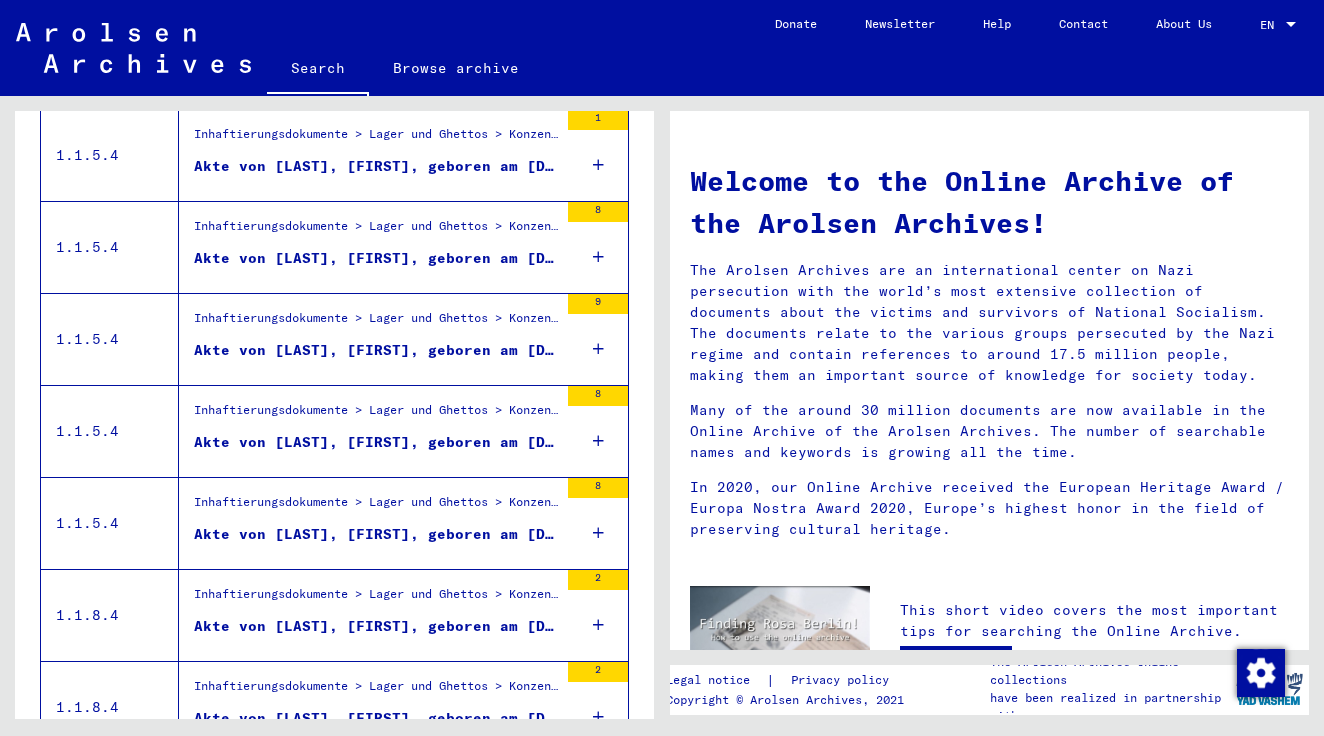 click at bounding box center (598, 349) 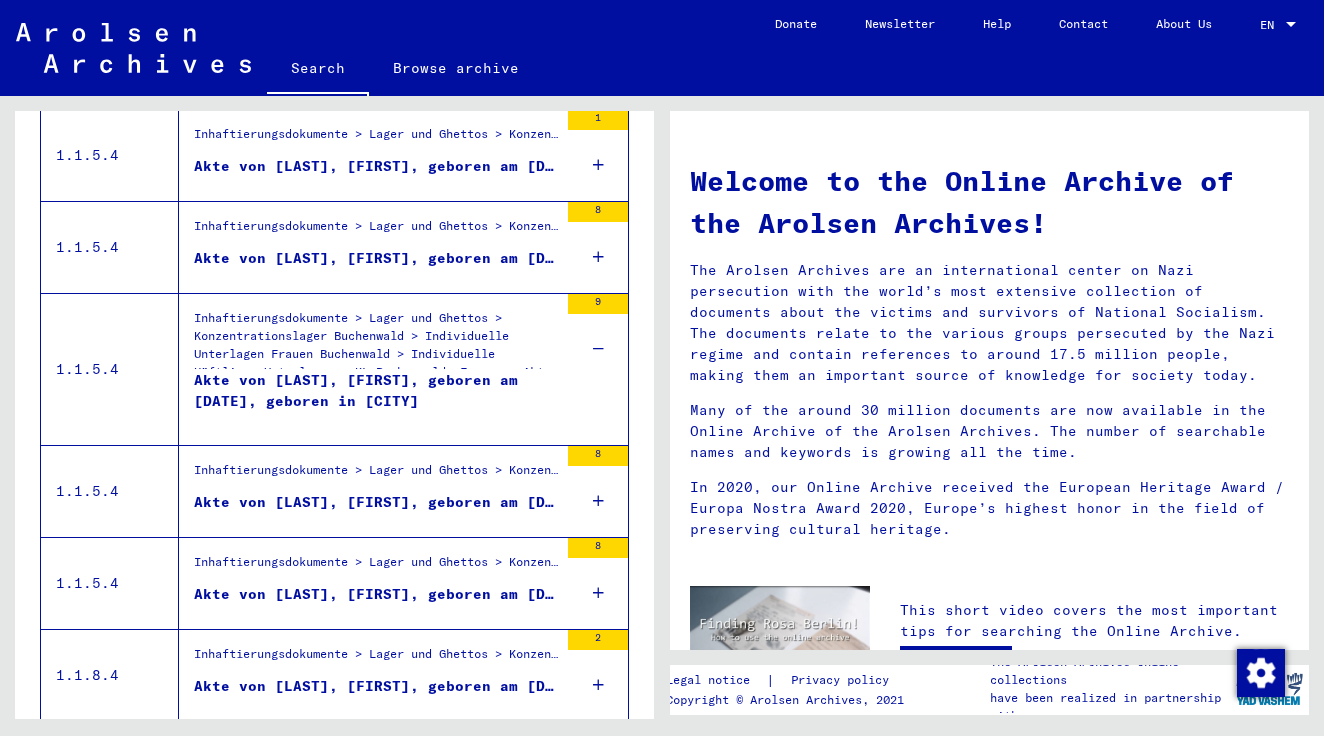 click on "Akte von [LAST], [FIRST], geboren am [DATE], geboren in [CITY]" at bounding box center (376, 400) 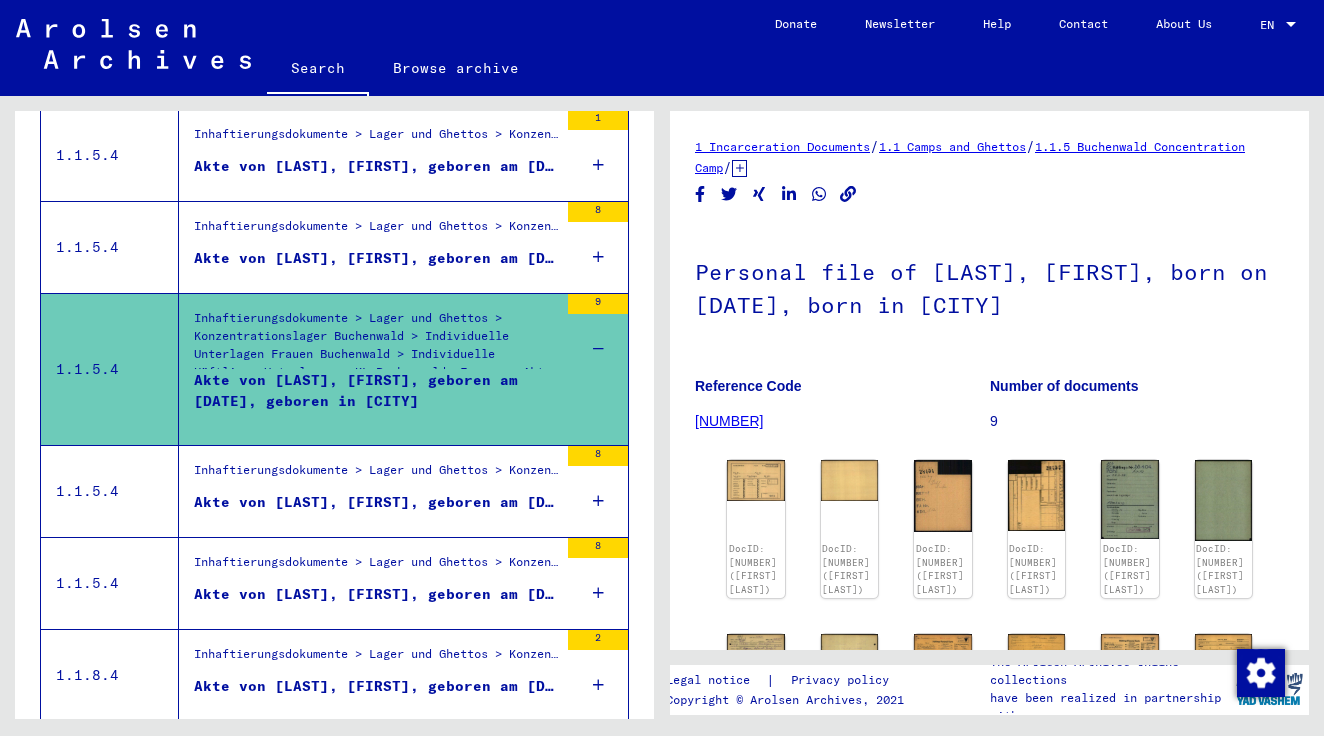scroll, scrollTop: 0, scrollLeft: 0, axis: both 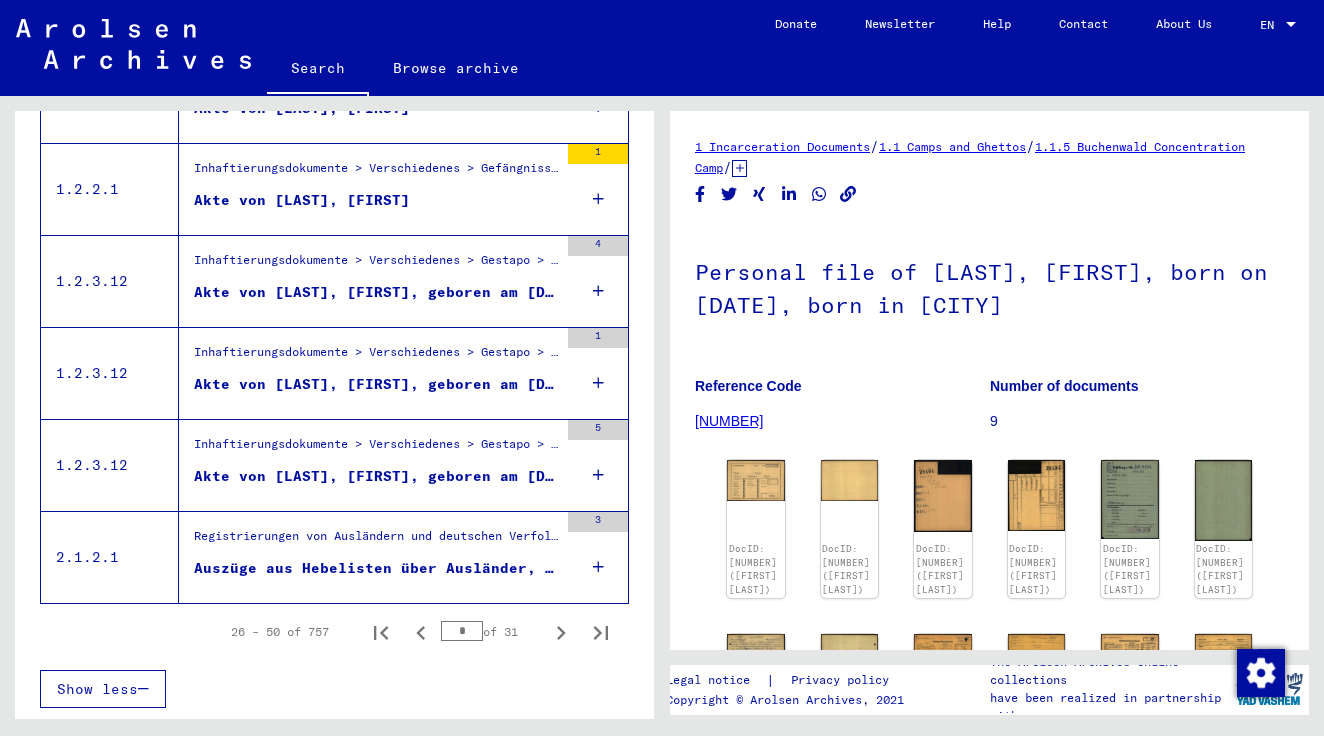 click on "Inhaftierungsdokumente > Verschiedenes > Gestapo > Akten Gestapo Würzburg > Dokumente ohne zugeordnete Signatur > Akten mit Namen ab [LAST] Akte von [LAST], [FIRST], geboren am [DATE]" at bounding box center [368, 281] 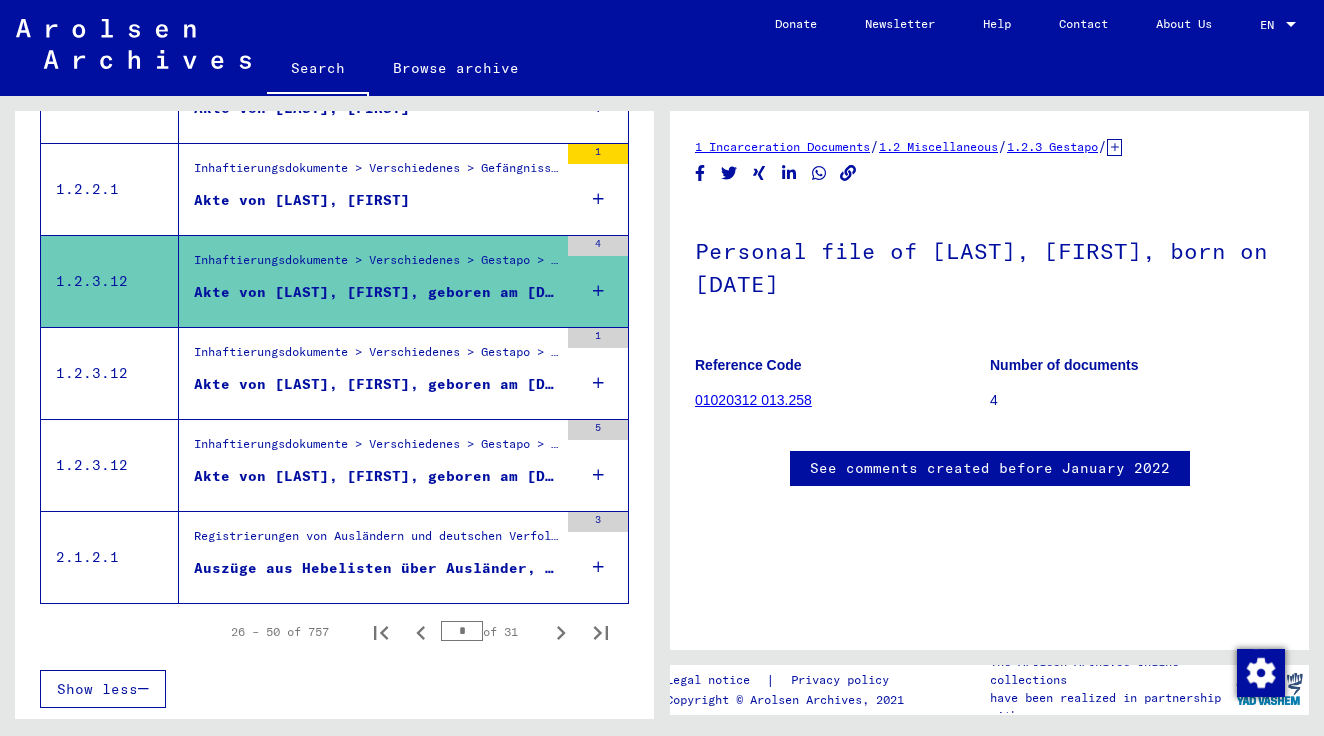 scroll, scrollTop: 0, scrollLeft: 0, axis: both 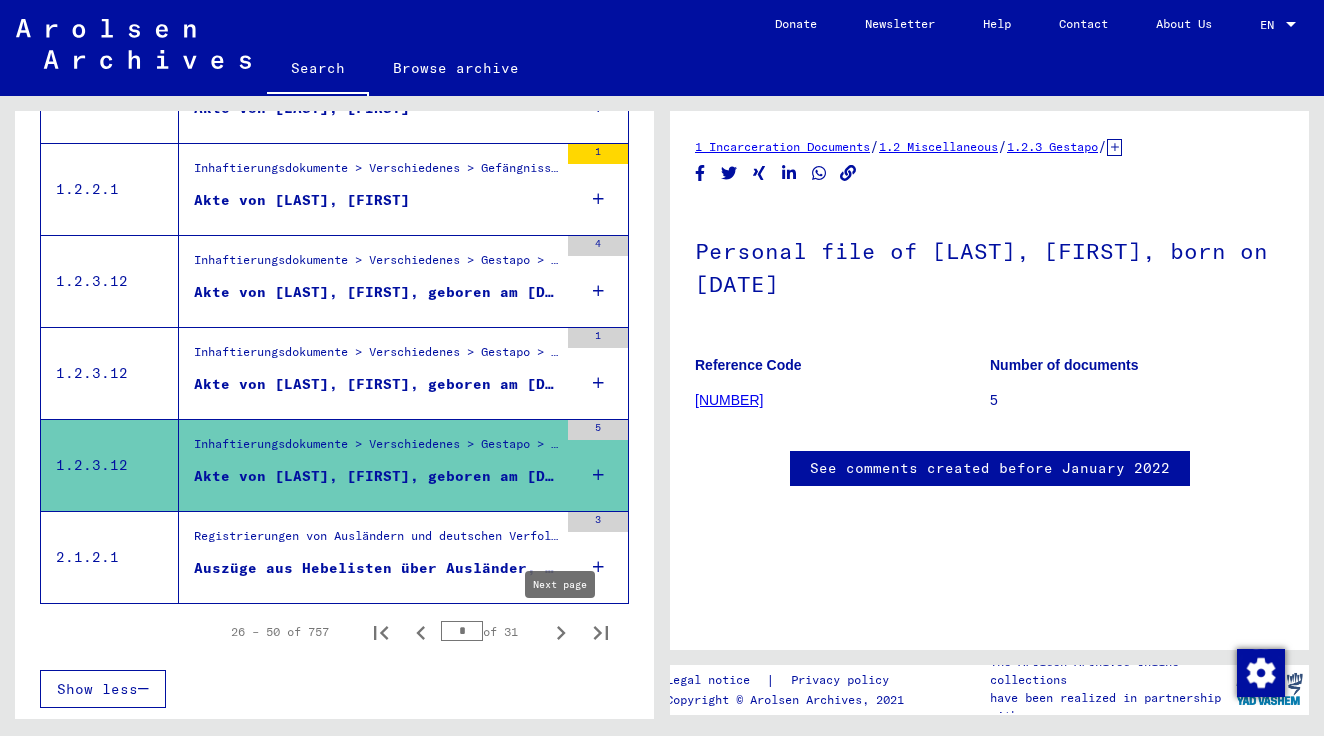 click 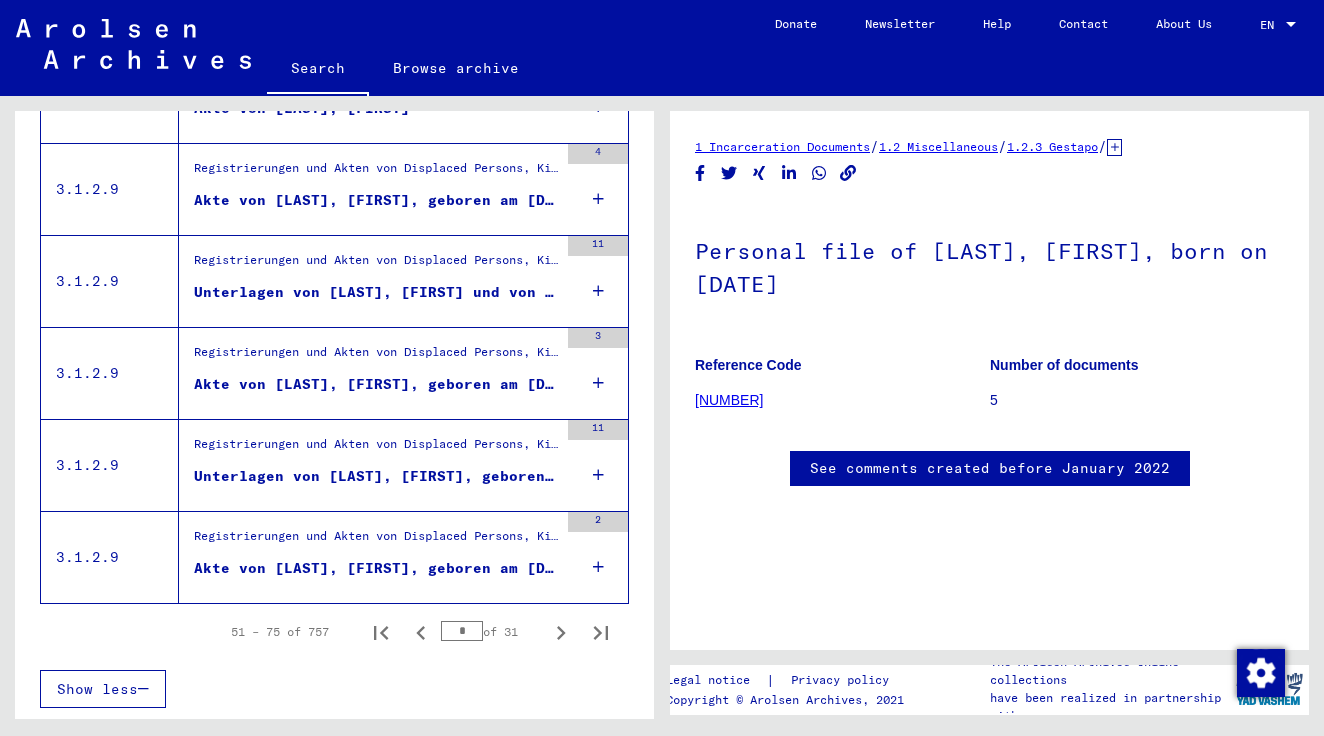 scroll, scrollTop: 2198, scrollLeft: 0, axis: vertical 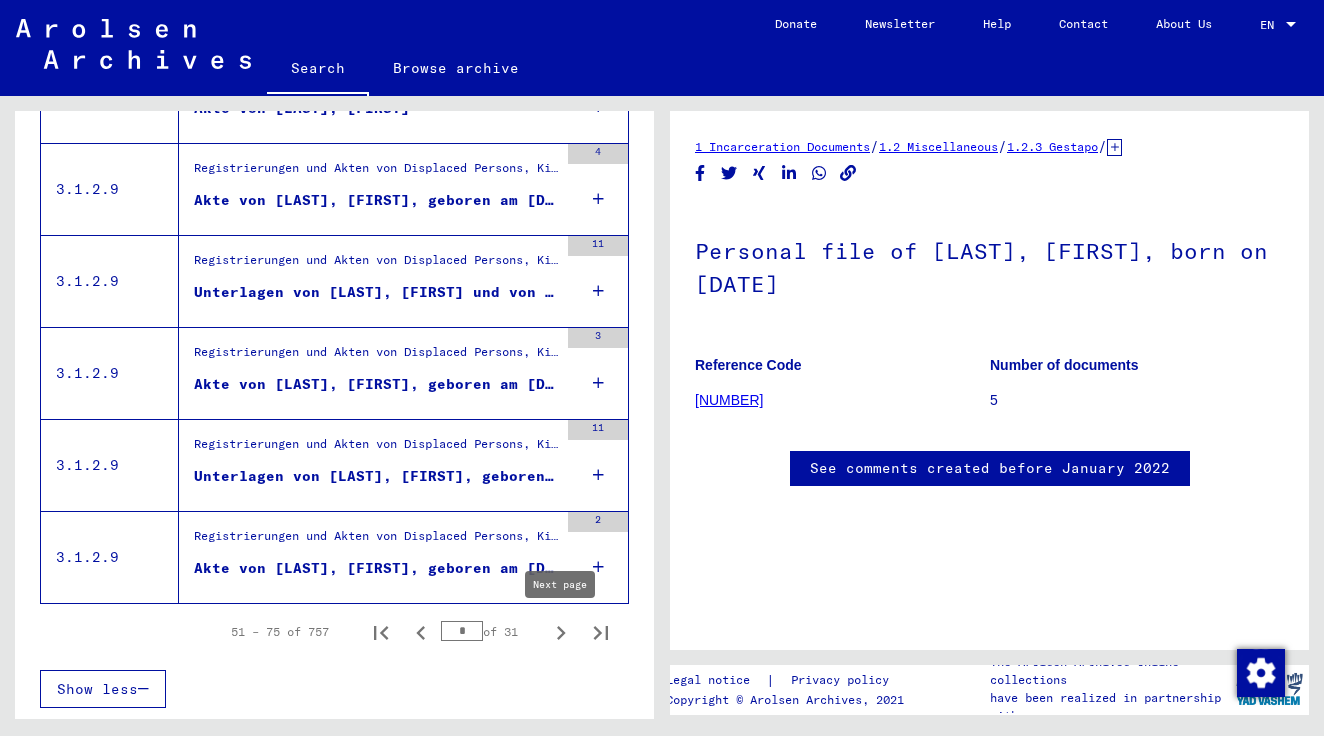 click 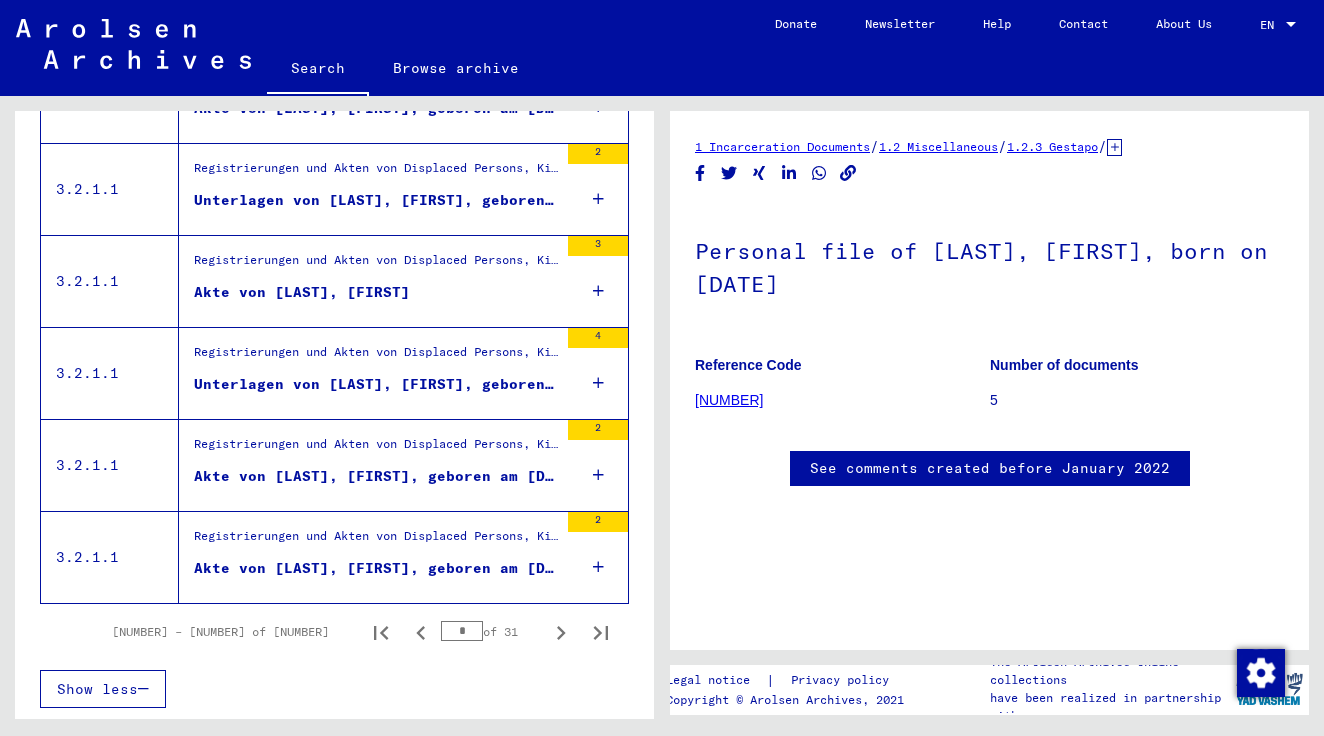 click 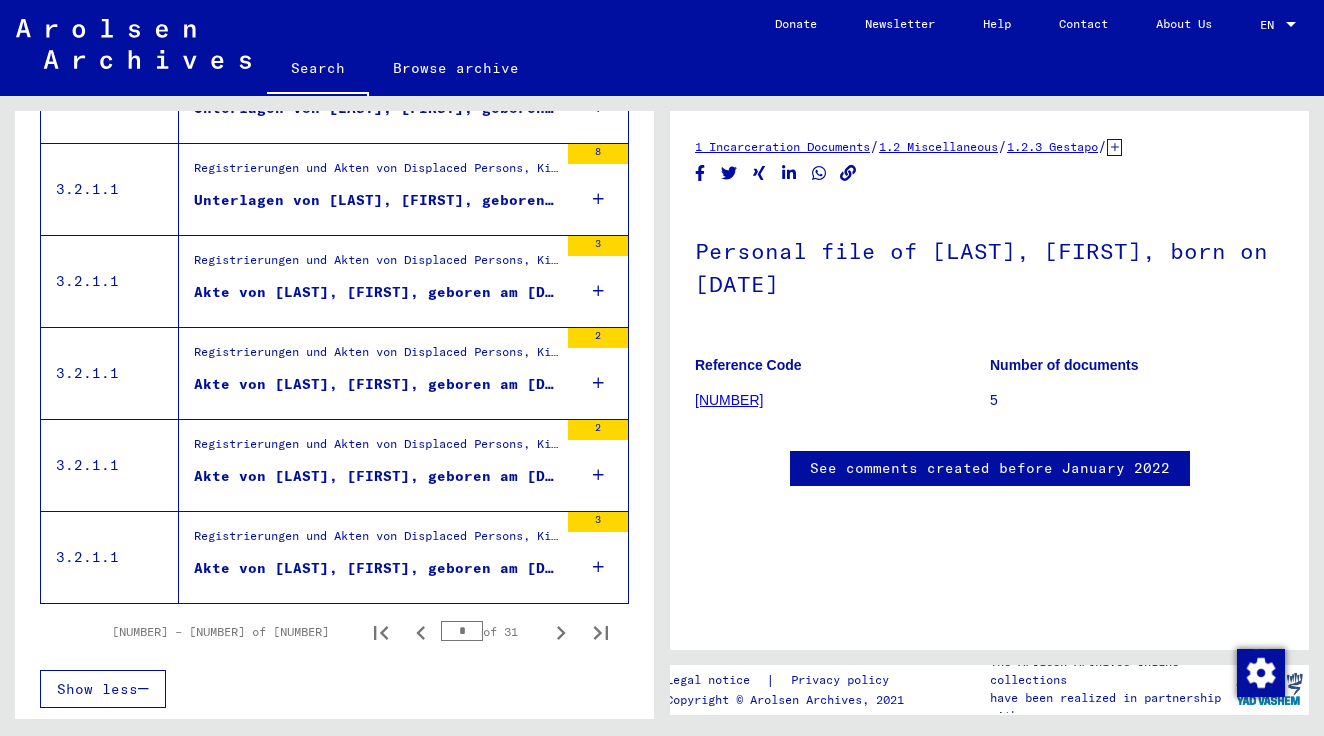 click on "Registrierungen und Akten von Displaced Persons, Kindern und Vermissten > Unterstützungsprogramme unterschiedlicher Organisationen > IRO „Care and Maintenance“ Programm > CM/1 Akten aus Deutschland > CM/1 Akten aus Deutschland, A-Z > Akten mit Namen ab TRIPUNOVIC" at bounding box center (376, 450) 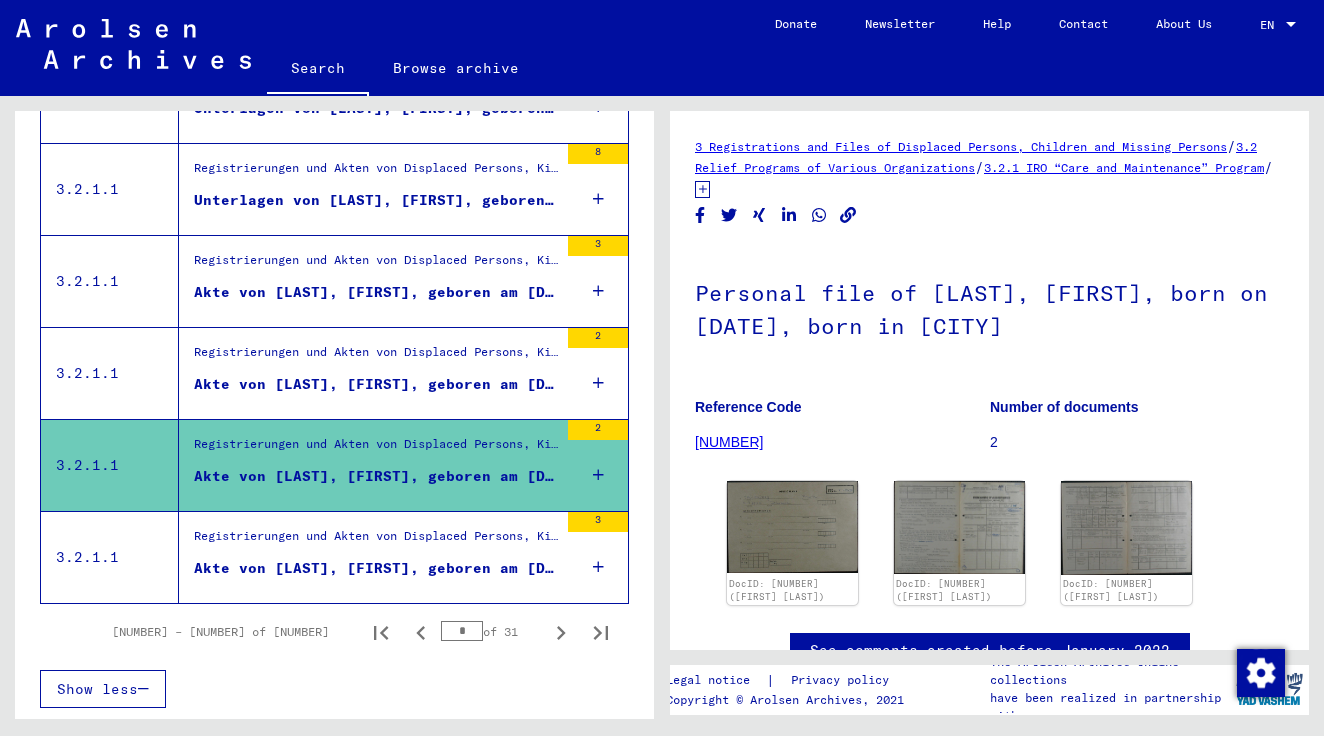 scroll, scrollTop: 0, scrollLeft: 0, axis: both 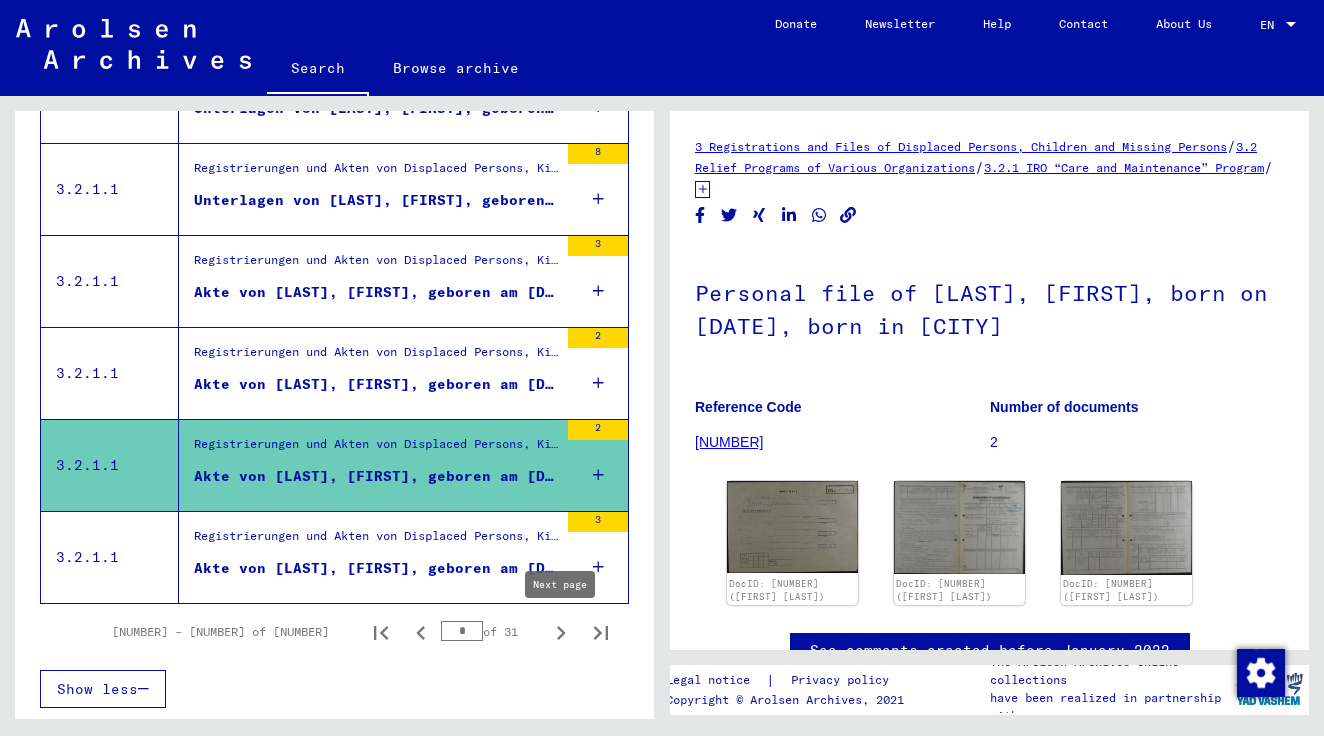 click 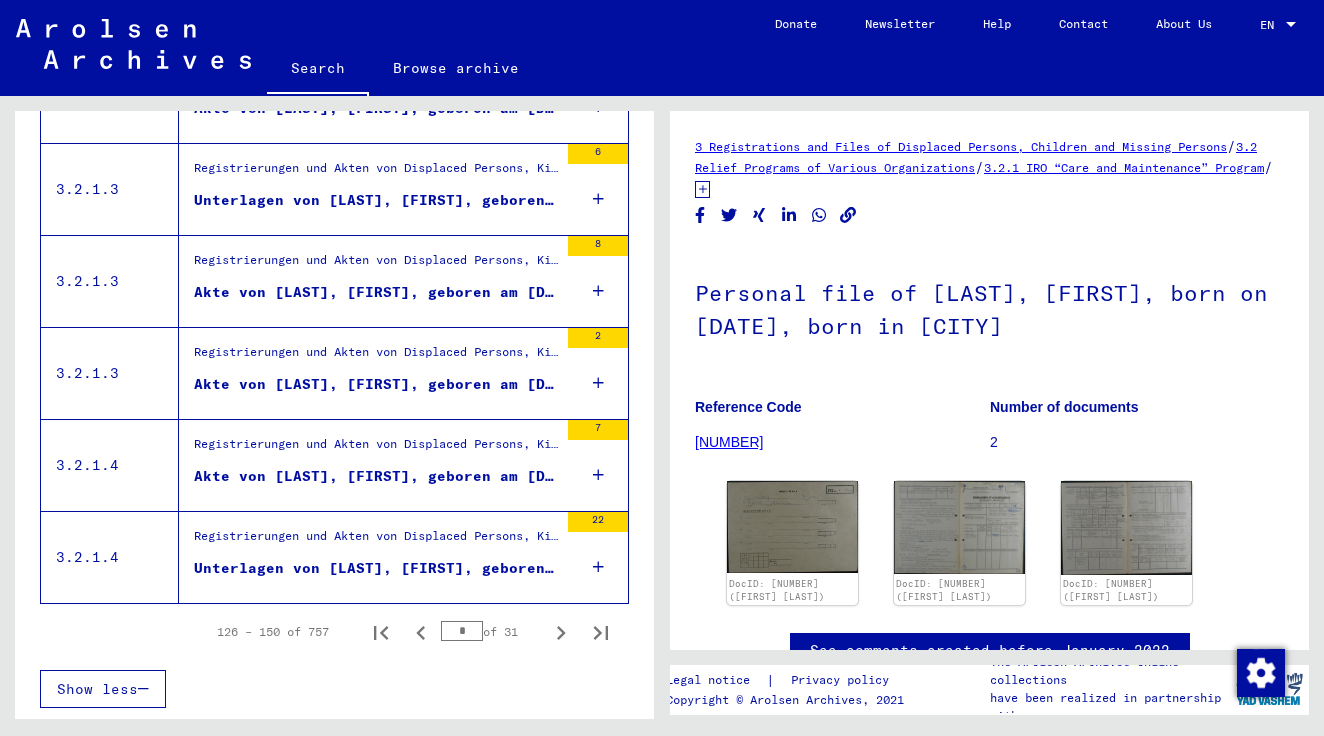 click 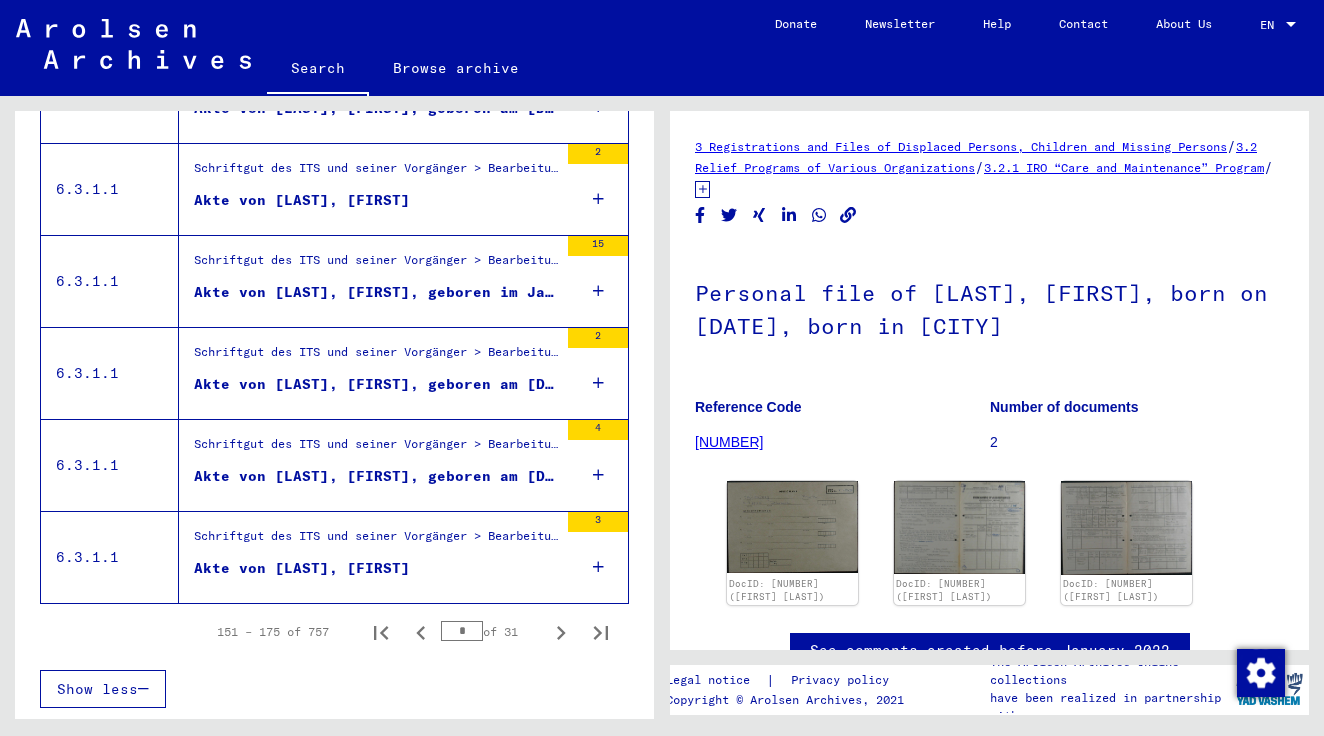 click 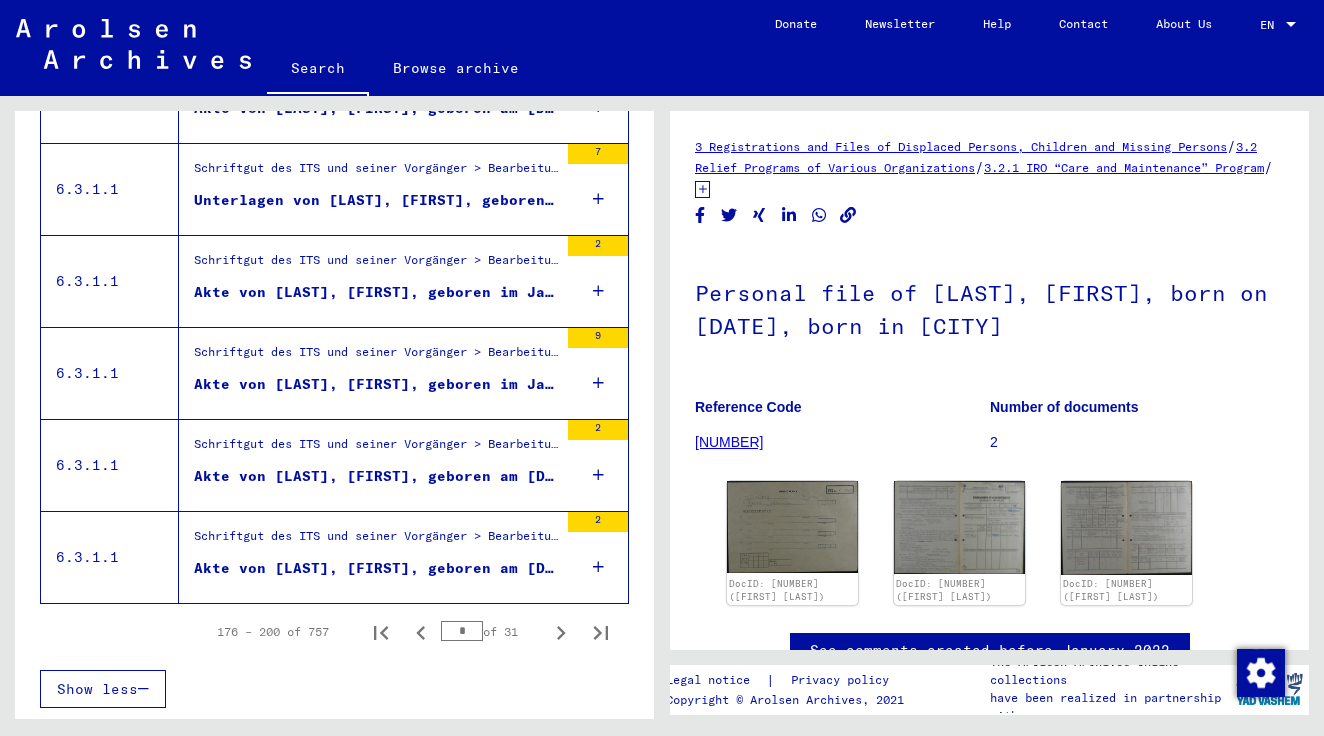 click 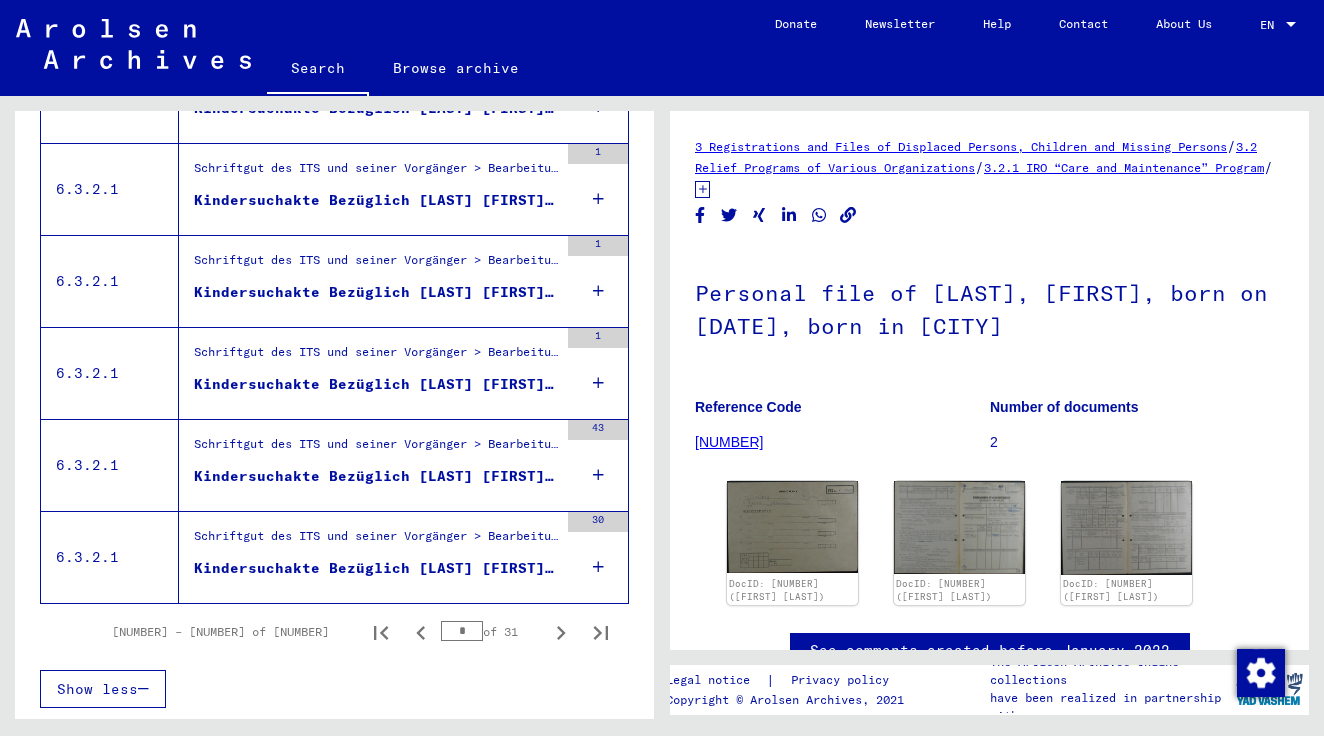 click 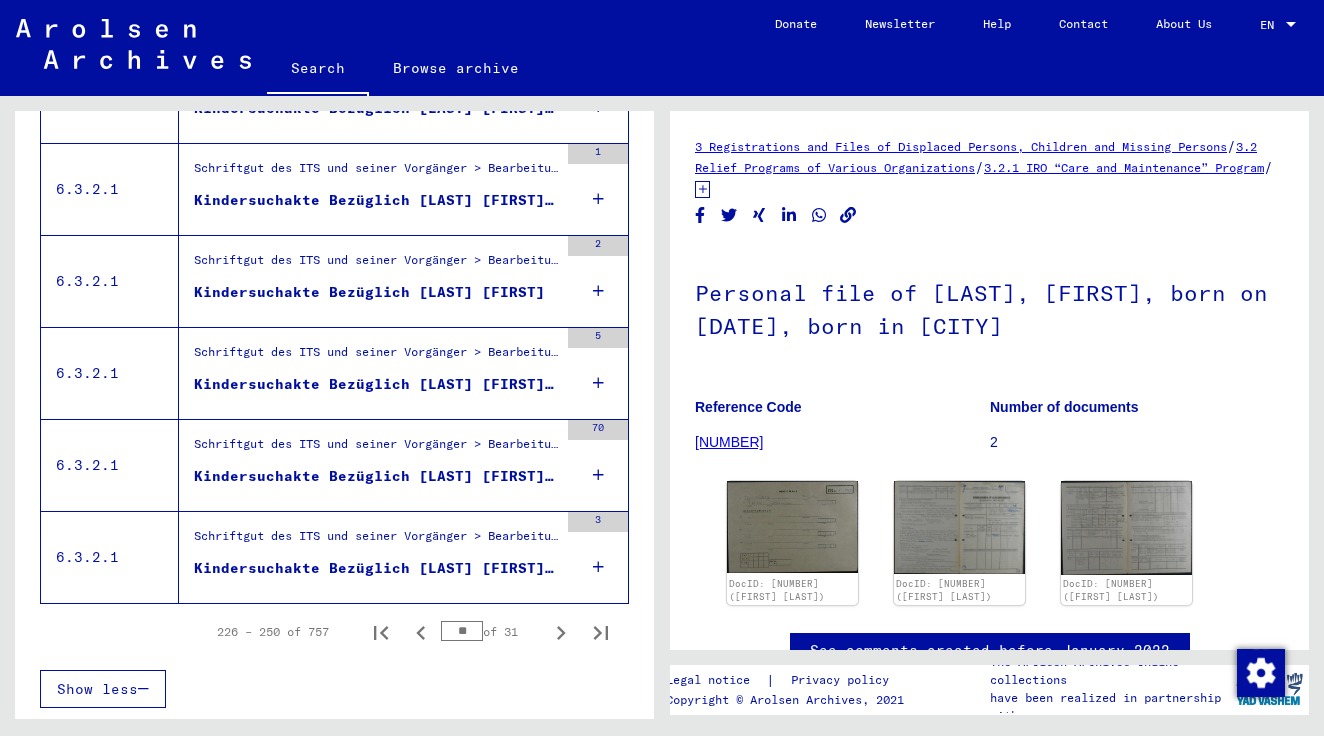 click 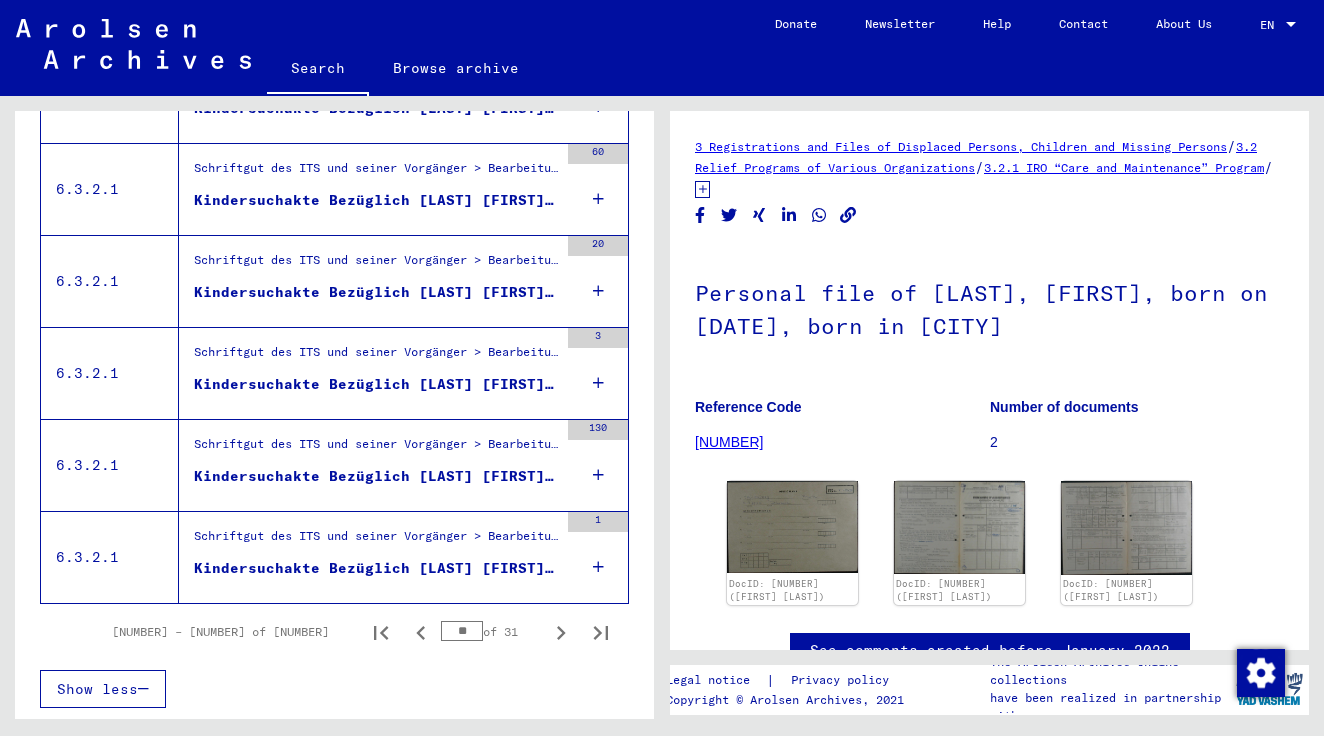 click 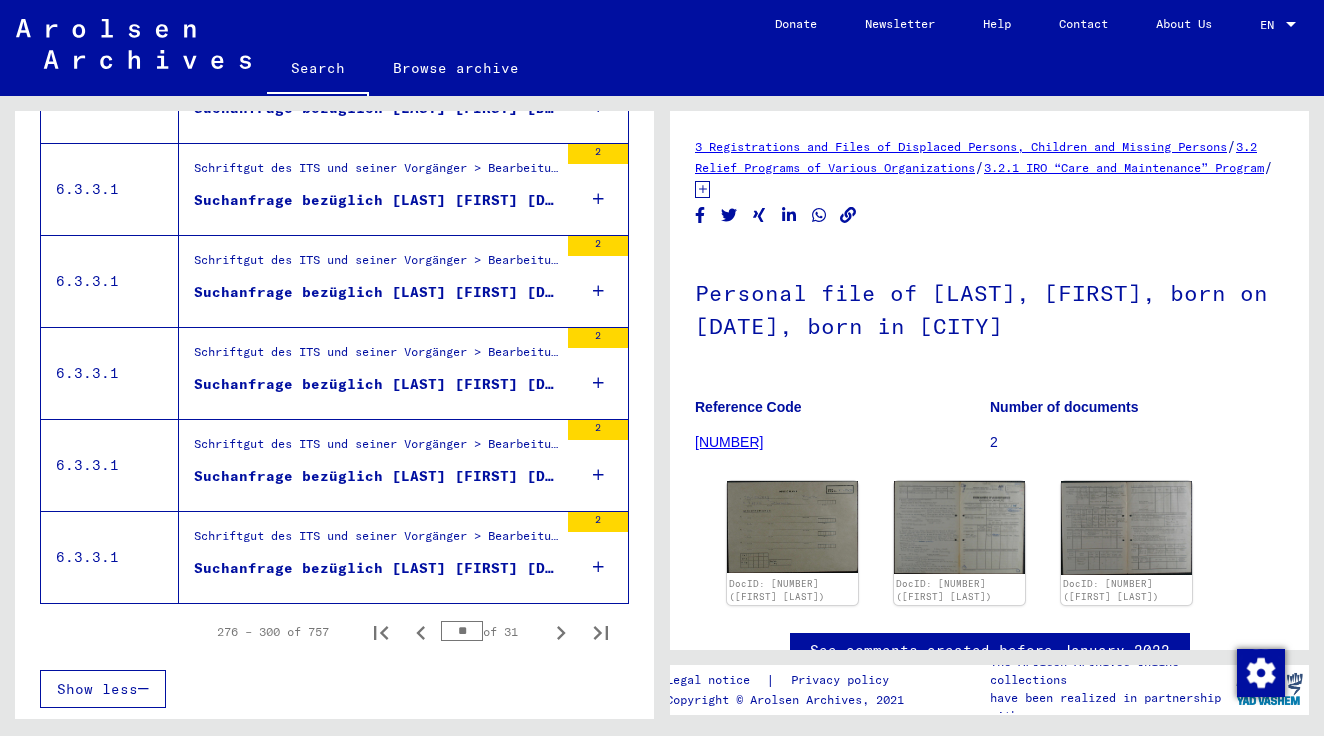 click 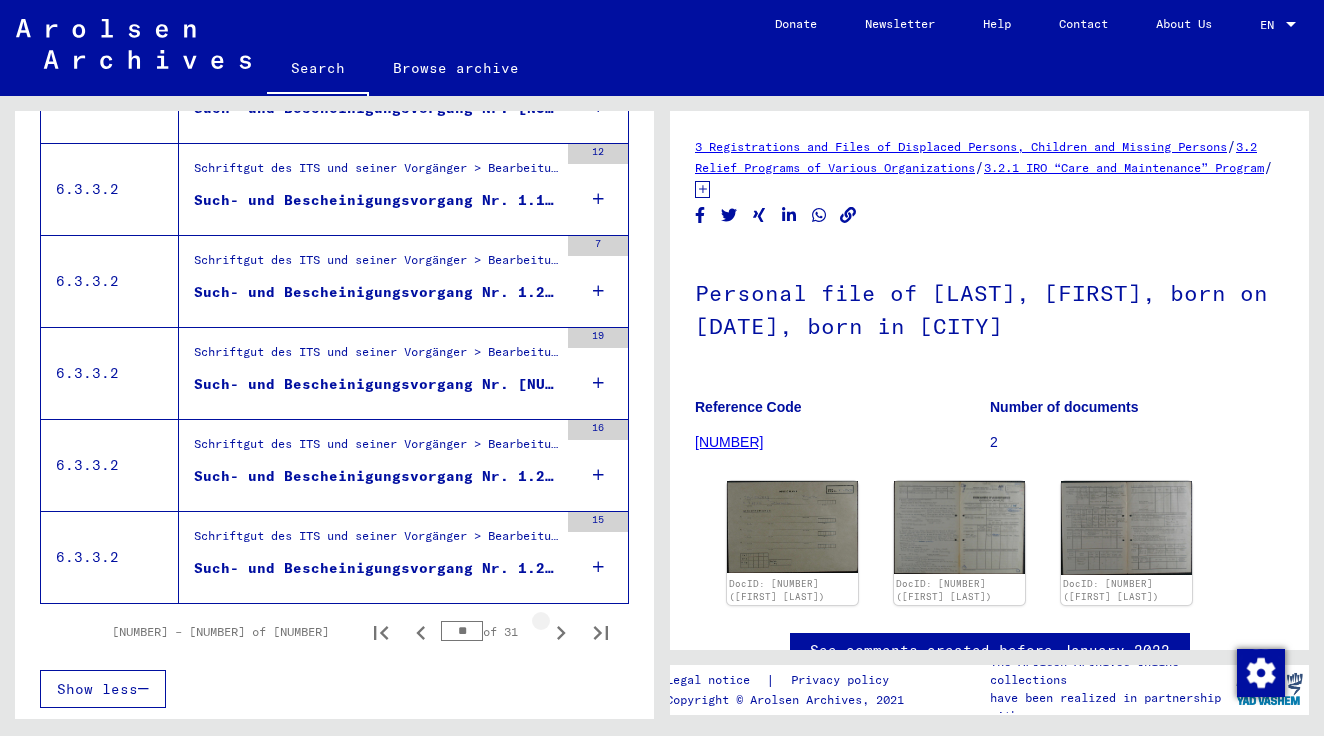 click 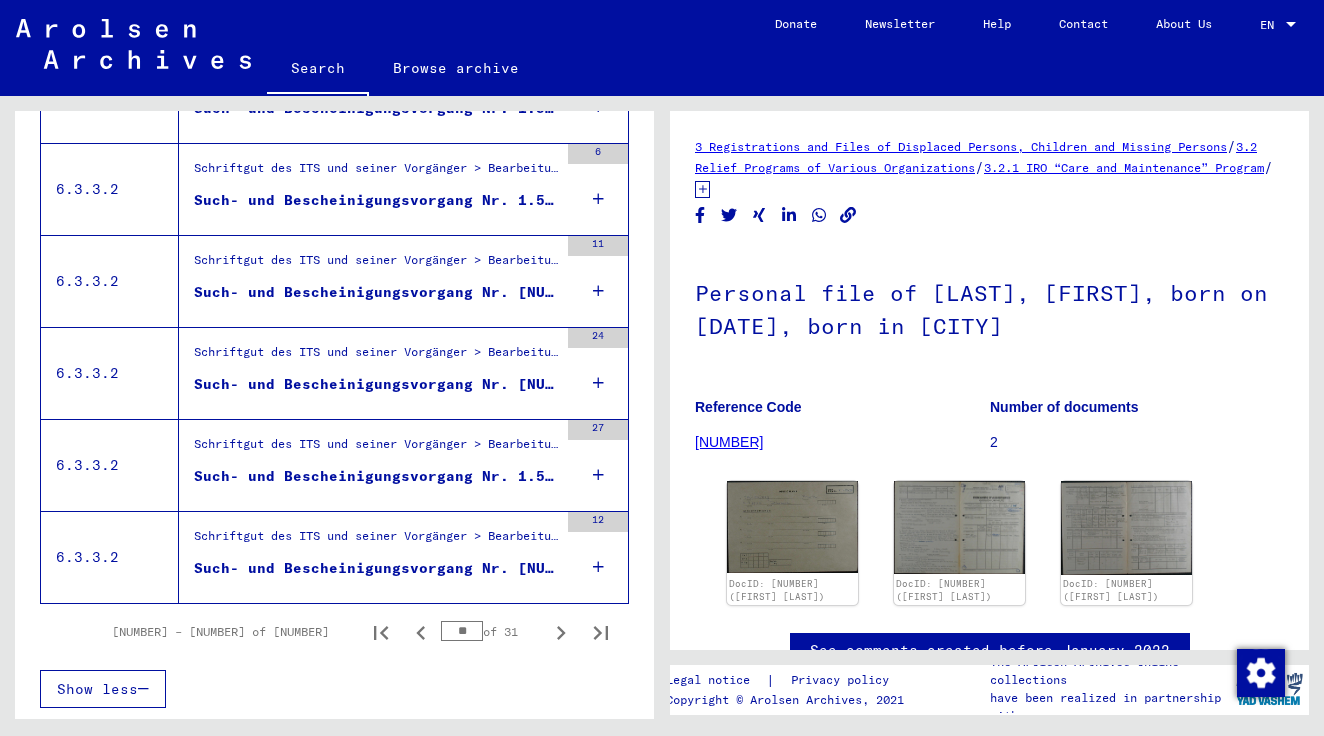 click 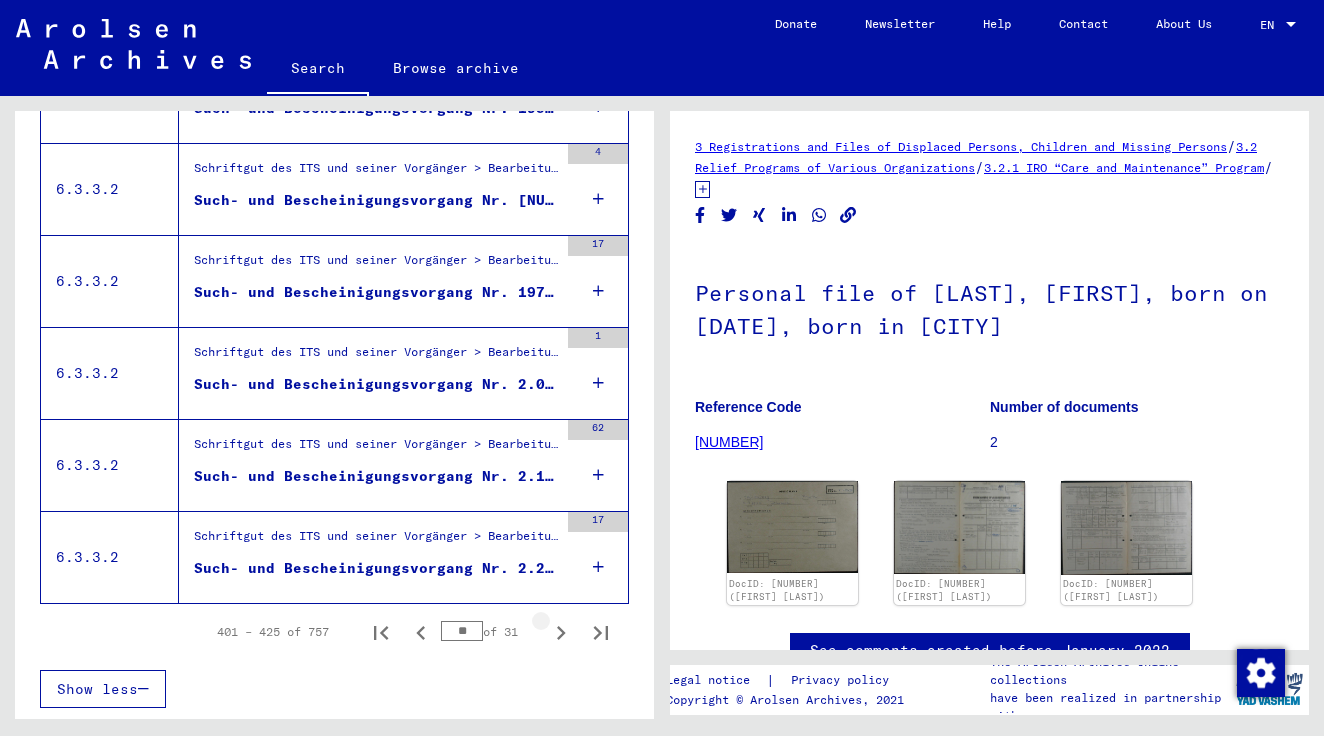 click 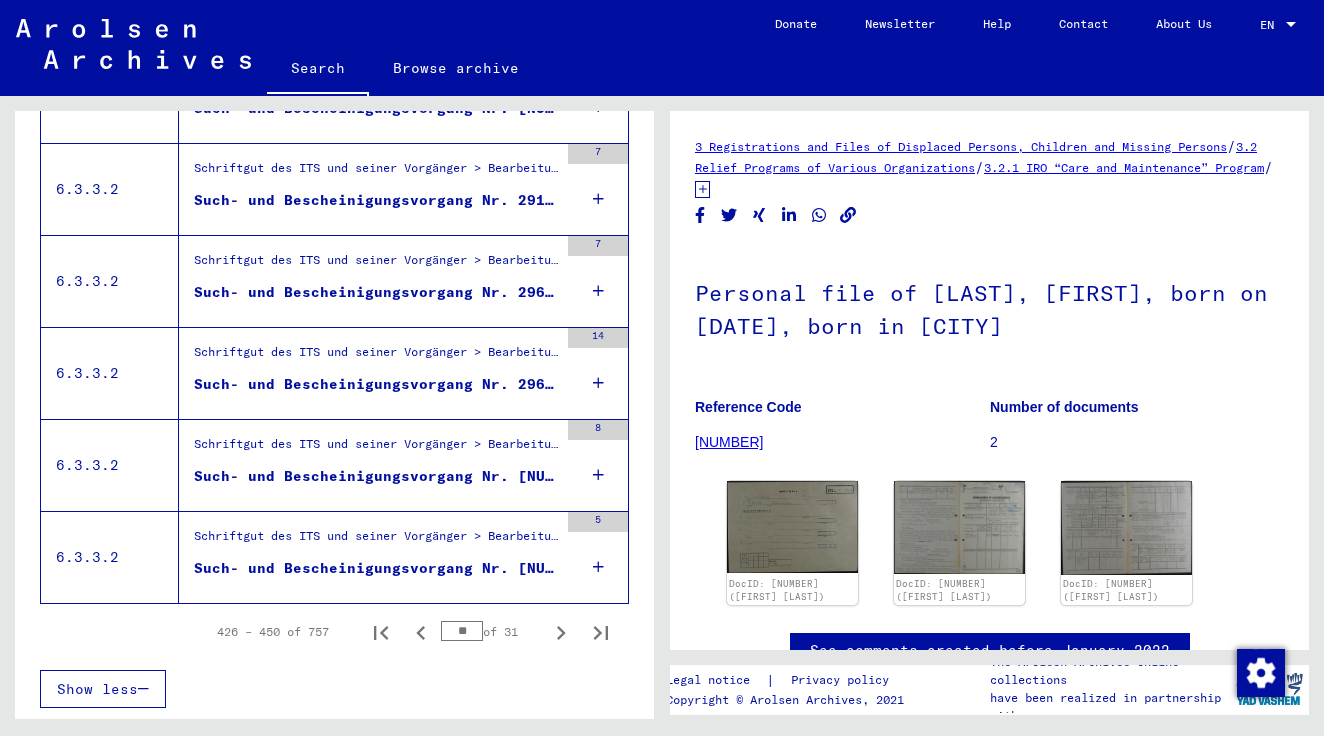 click 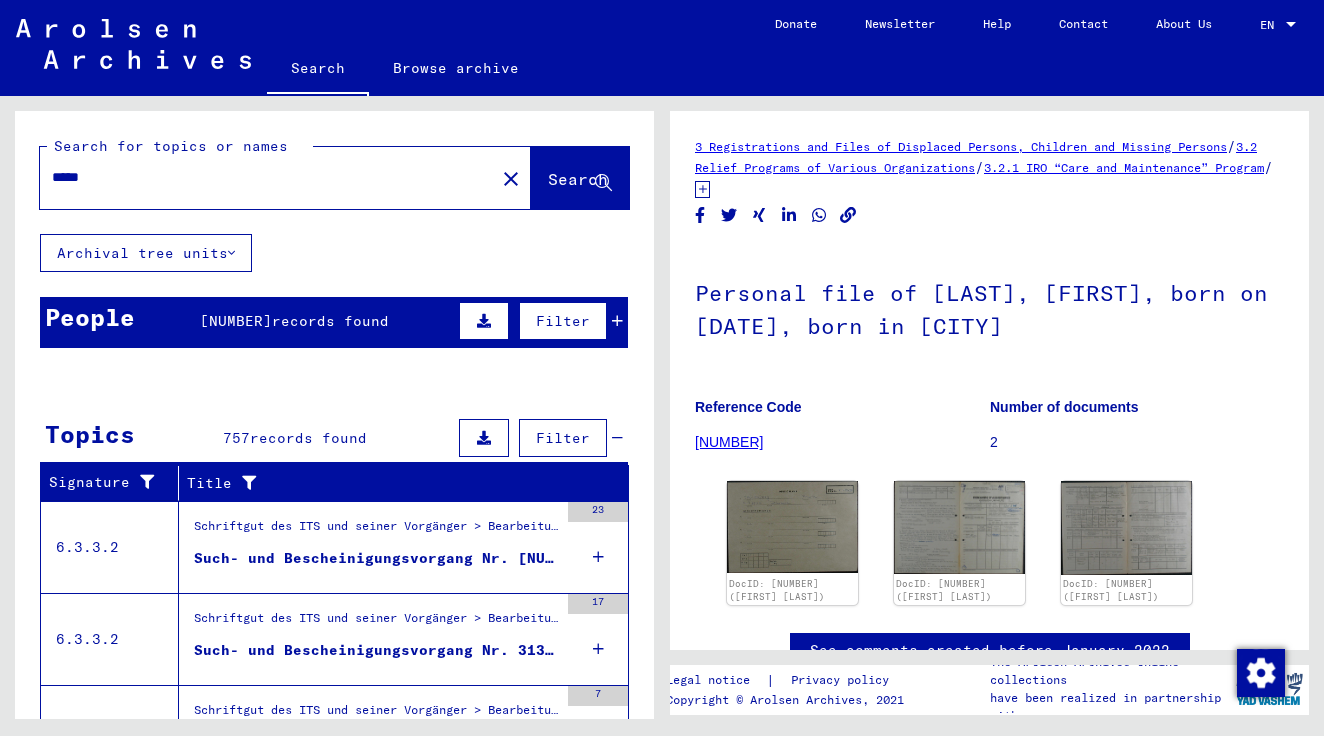 scroll, scrollTop: 0, scrollLeft: 0, axis: both 